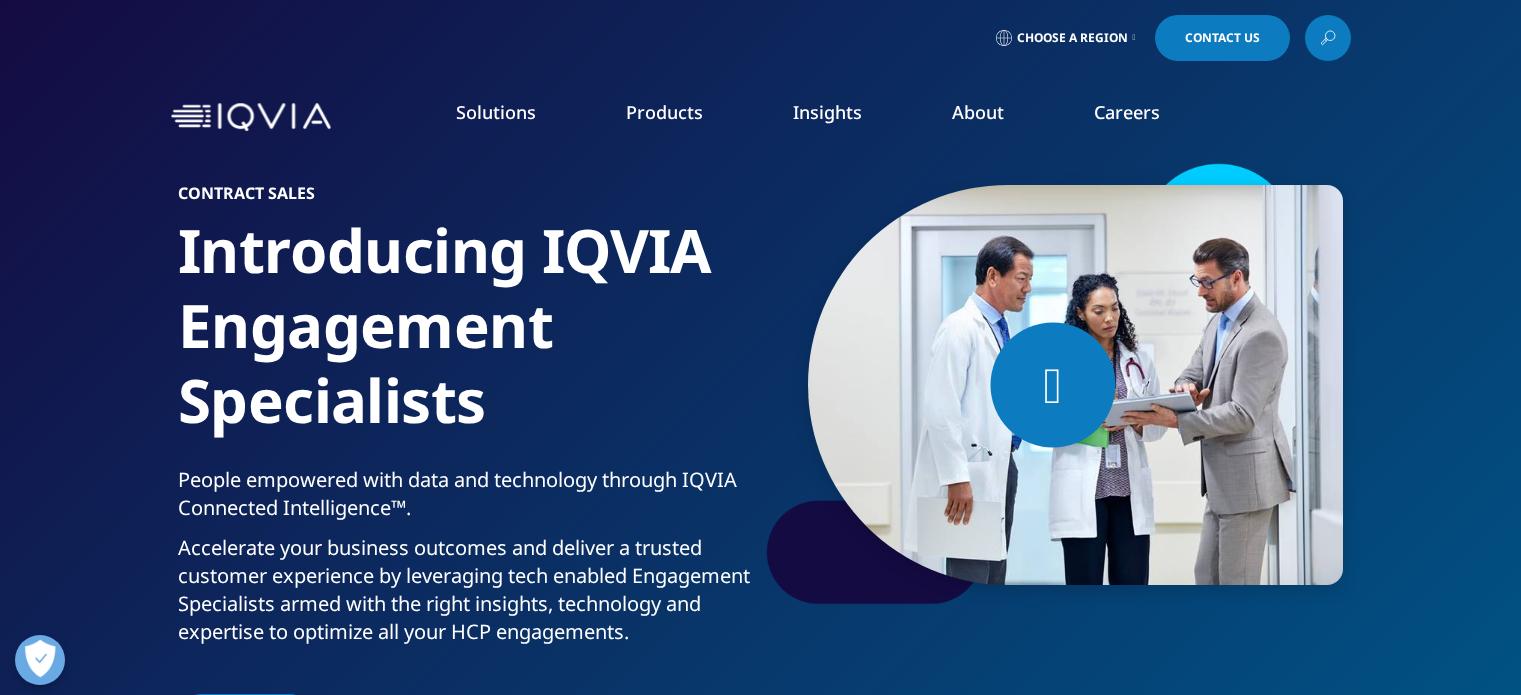 scroll, scrollTop: 0, scrollLeft: 0, axis: both 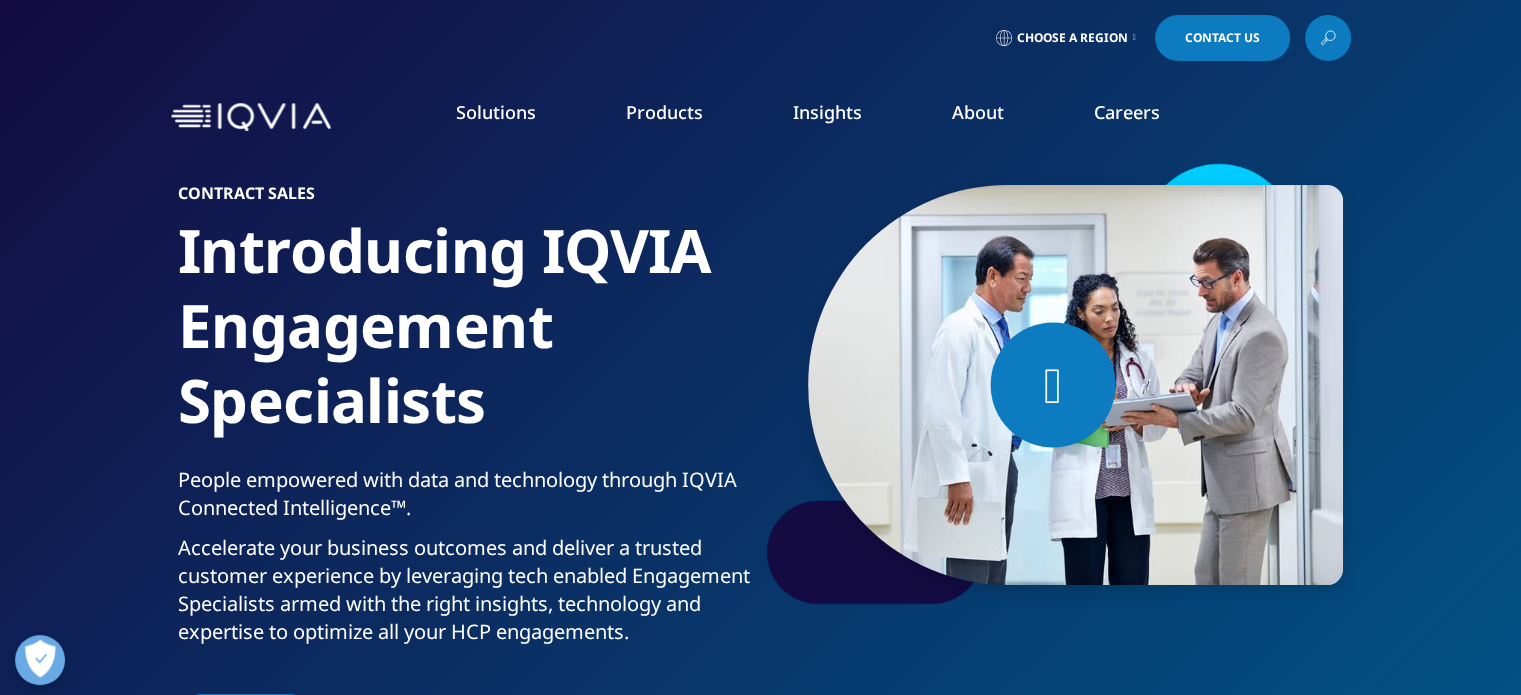 click on "About" at bounding box center (978, 112) 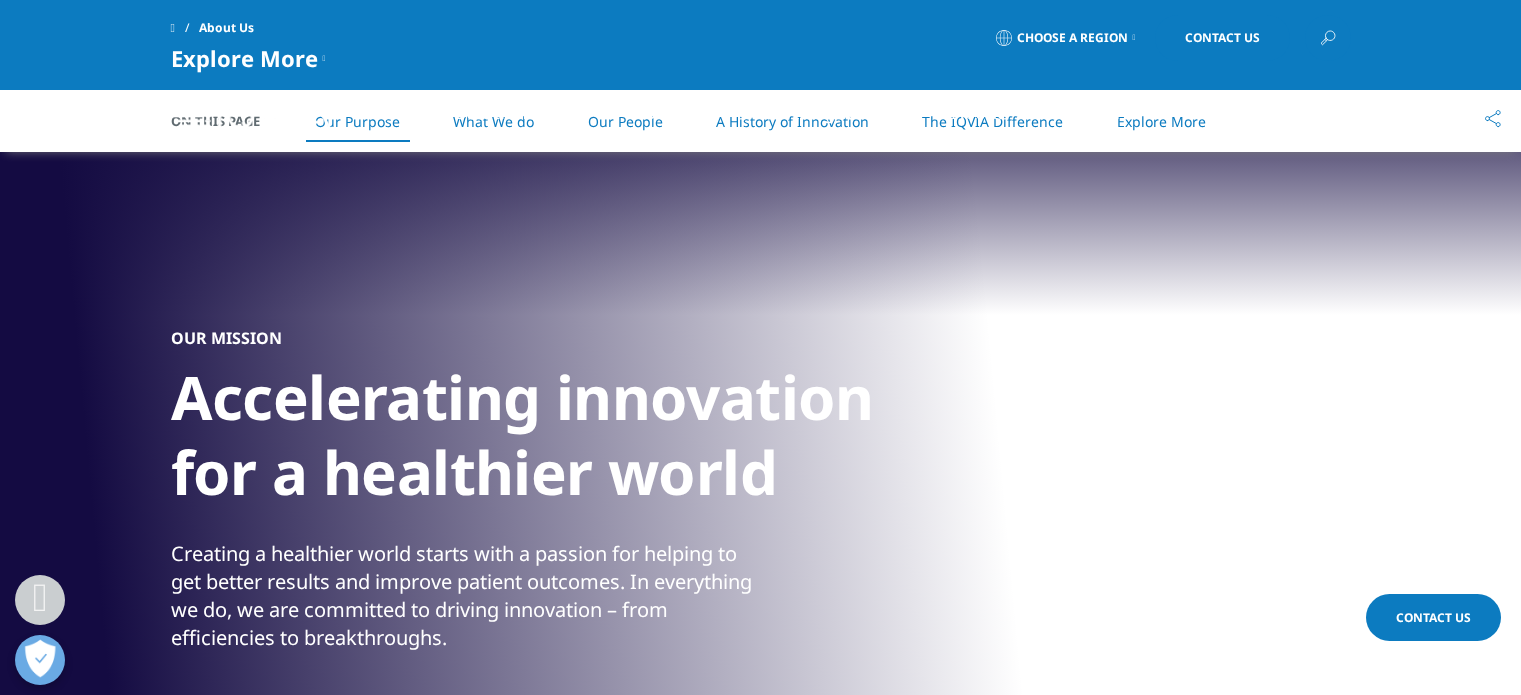 scroll, scrollTop: 1299, scrollLeft: 0, axis: vertical 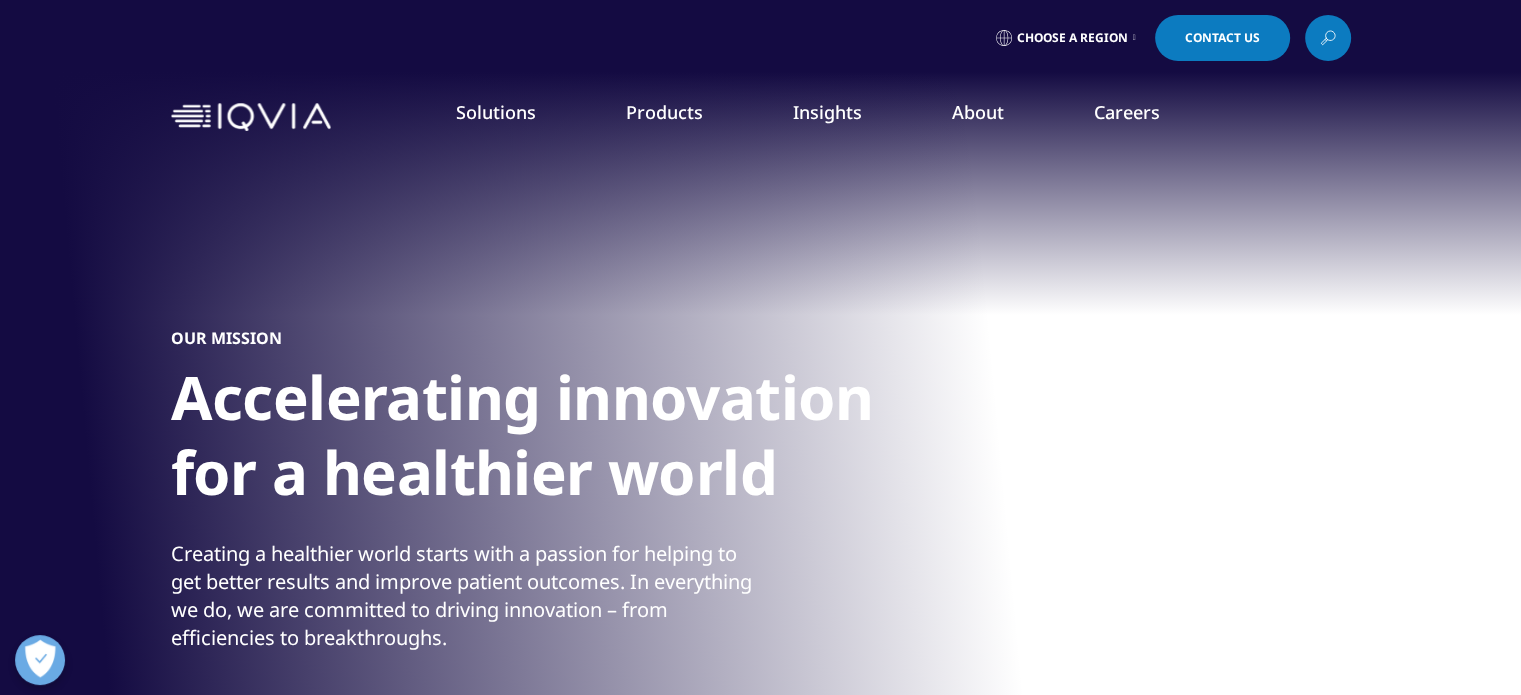 click on "Contact Us" at bounding box center (1222, 38) 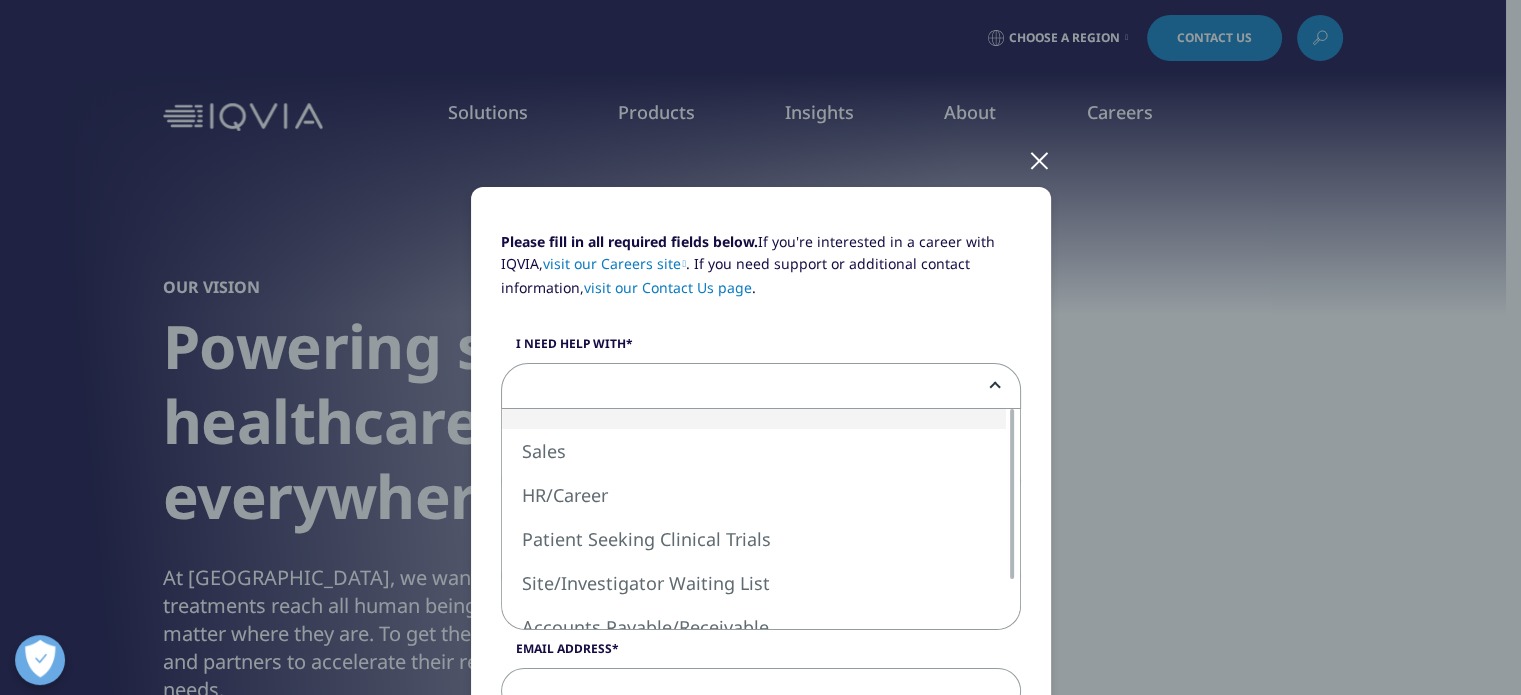 click at bounding box center [761, 387] 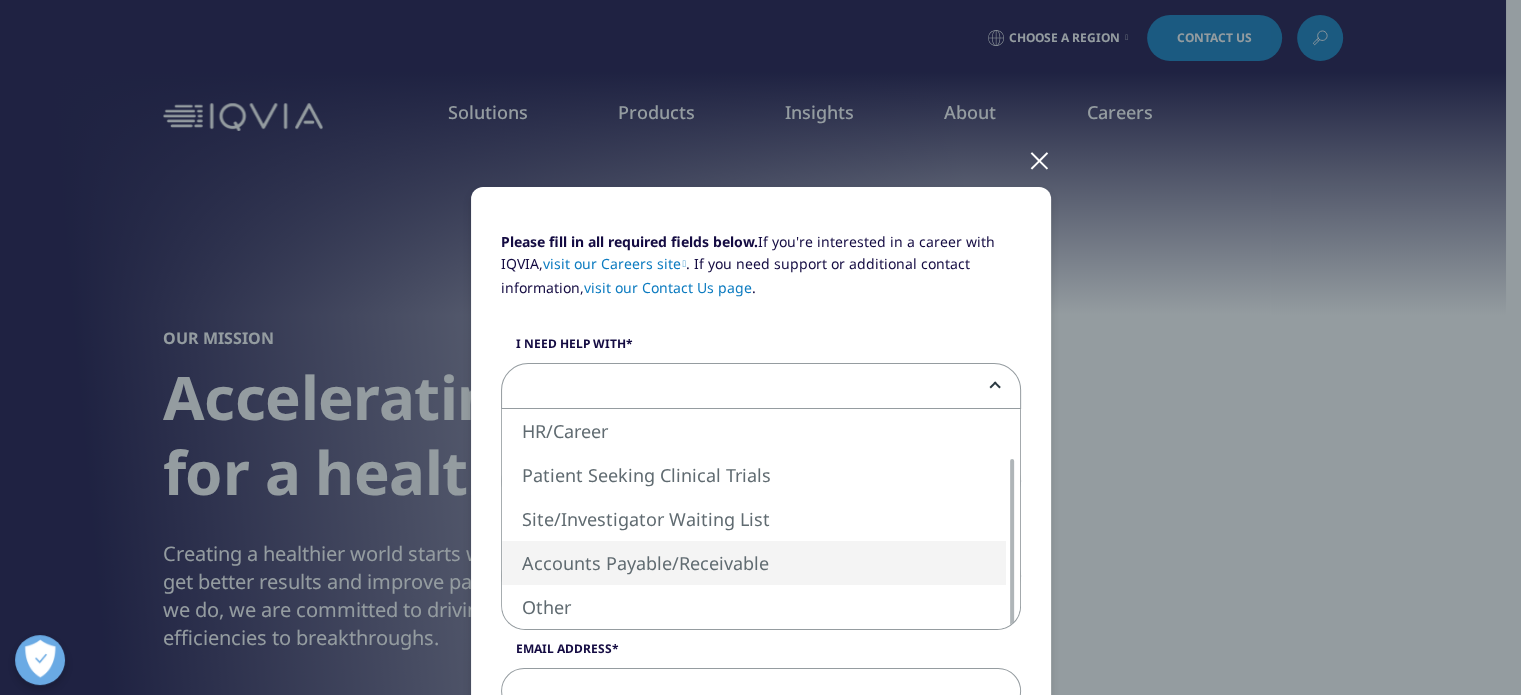 select on "Accounts Payable Receivable" 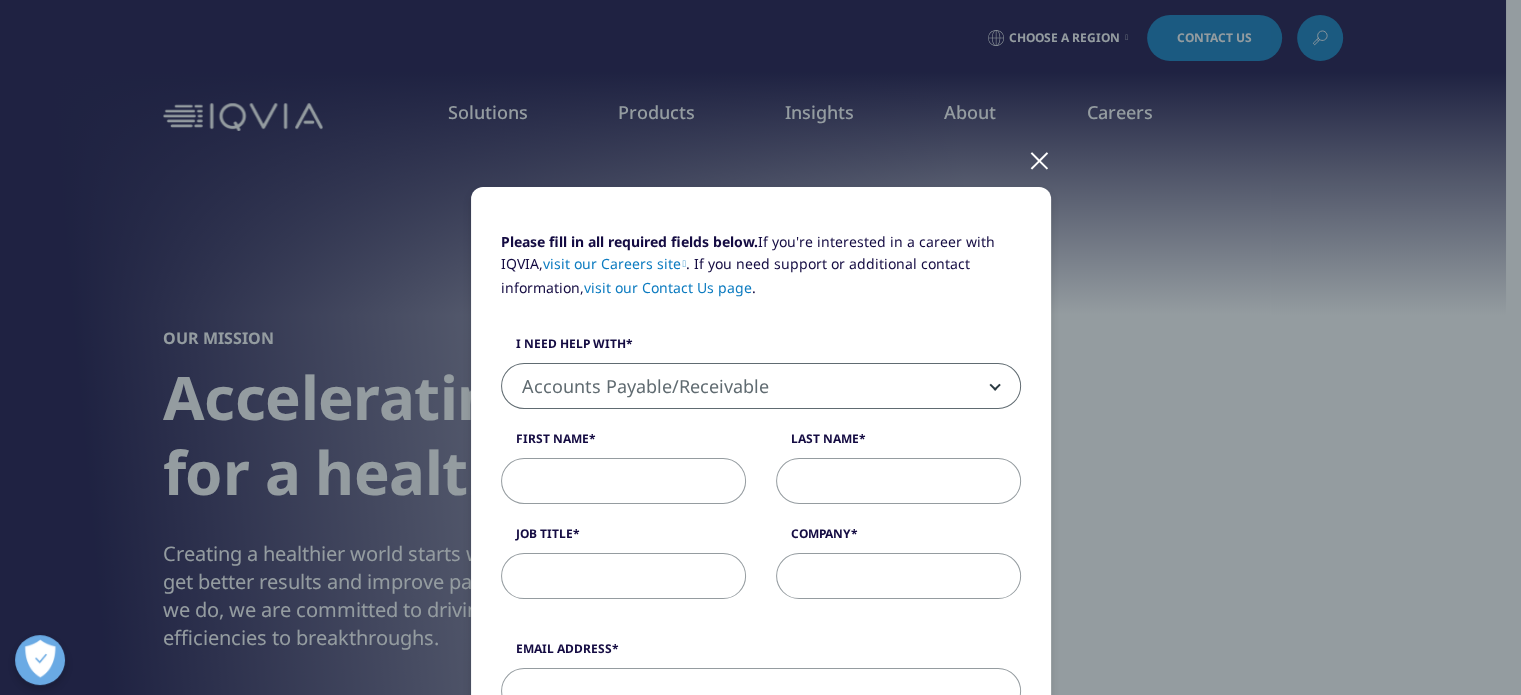 click on "First Name" at bounding box center [623, 481] 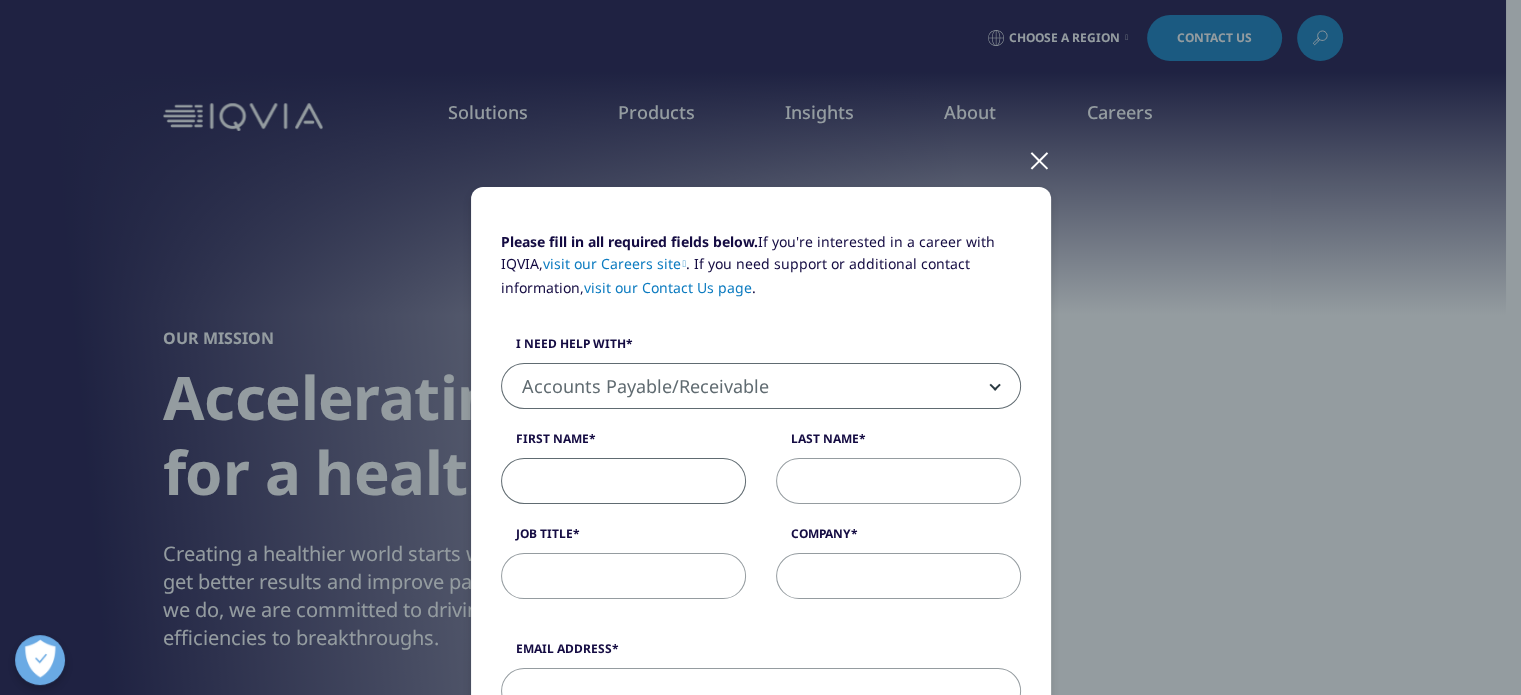 type on "Bara" 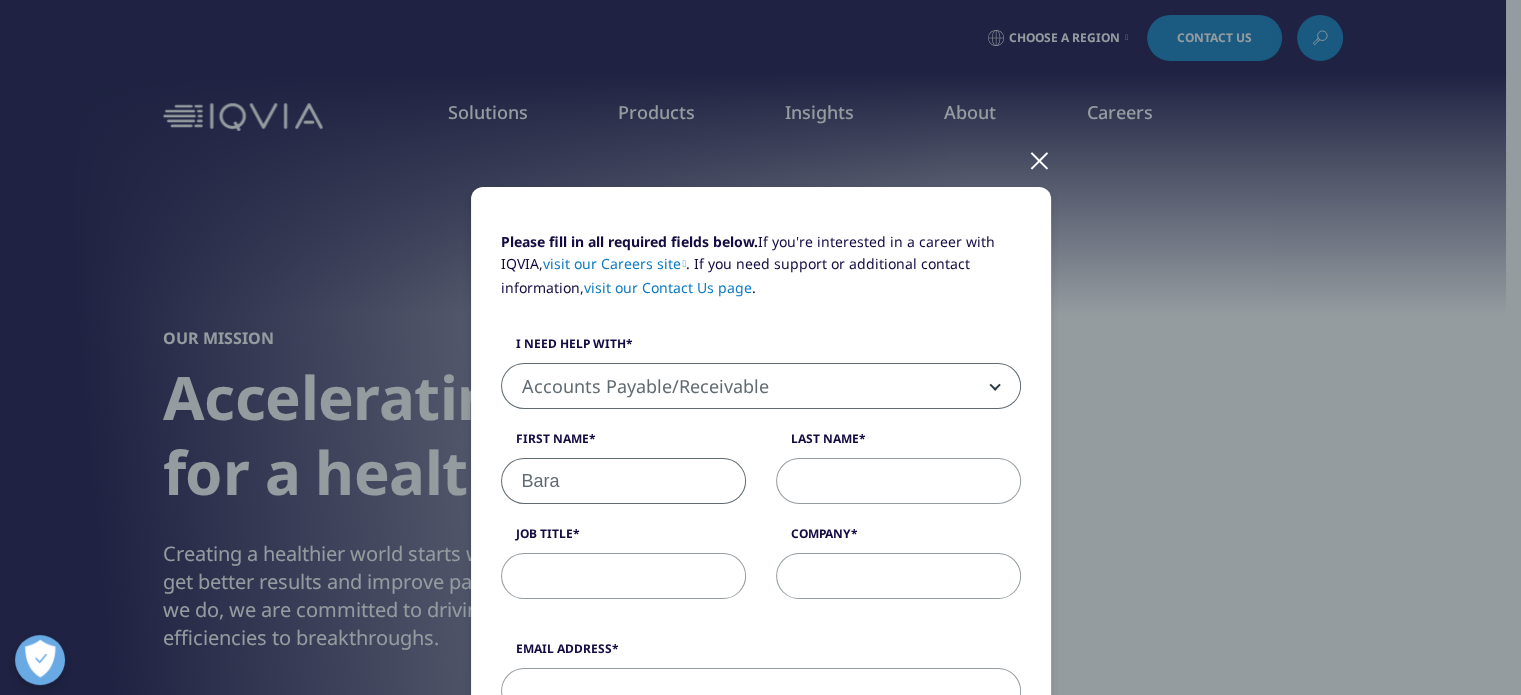 type on "Dahdouh" 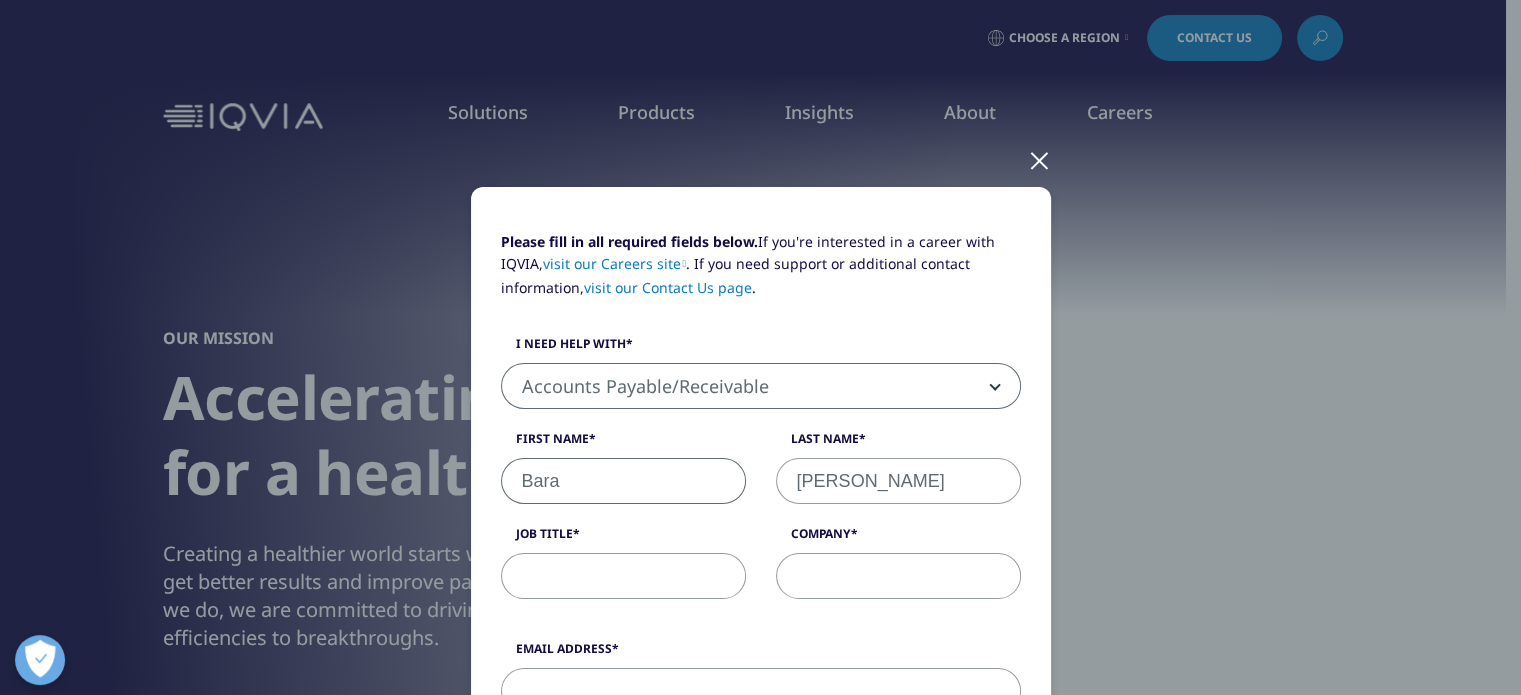 type on "BioMedic Co." 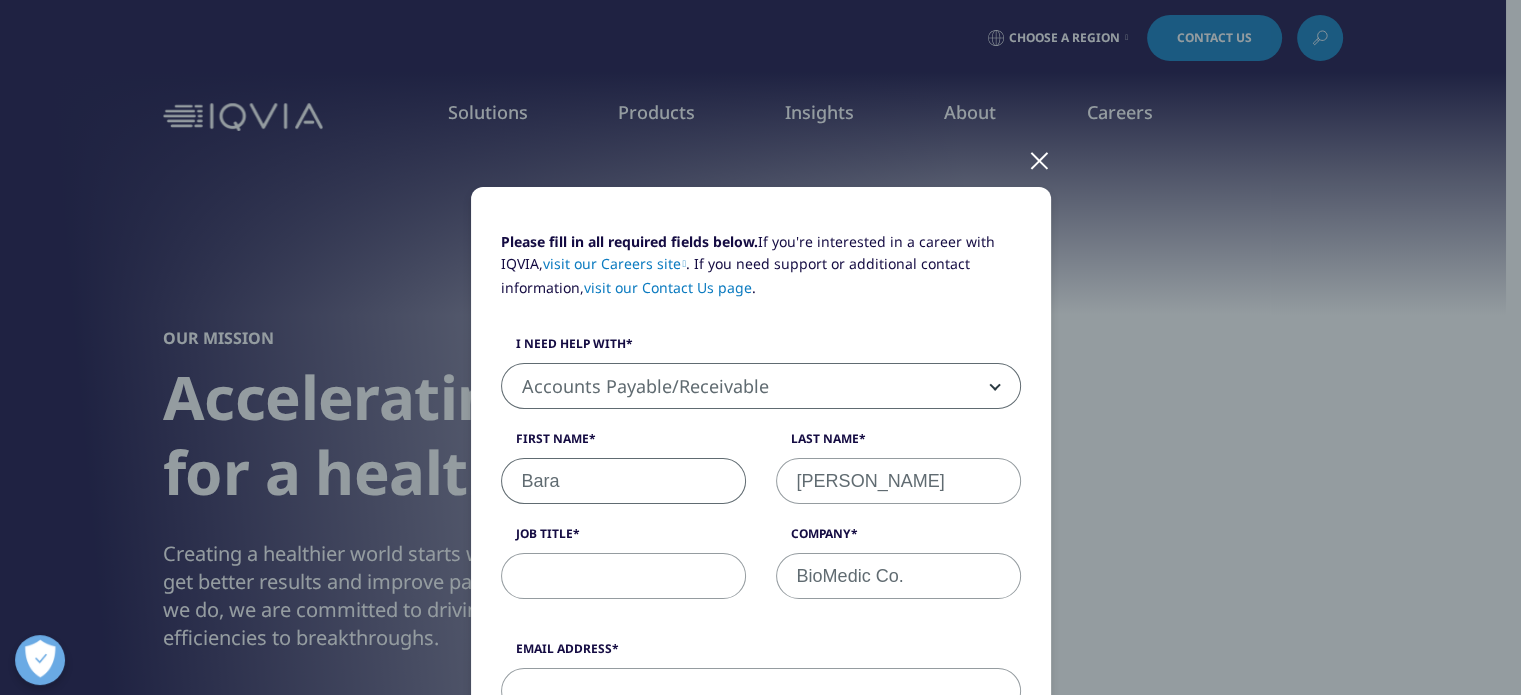 type on "info@biomedic.ps" 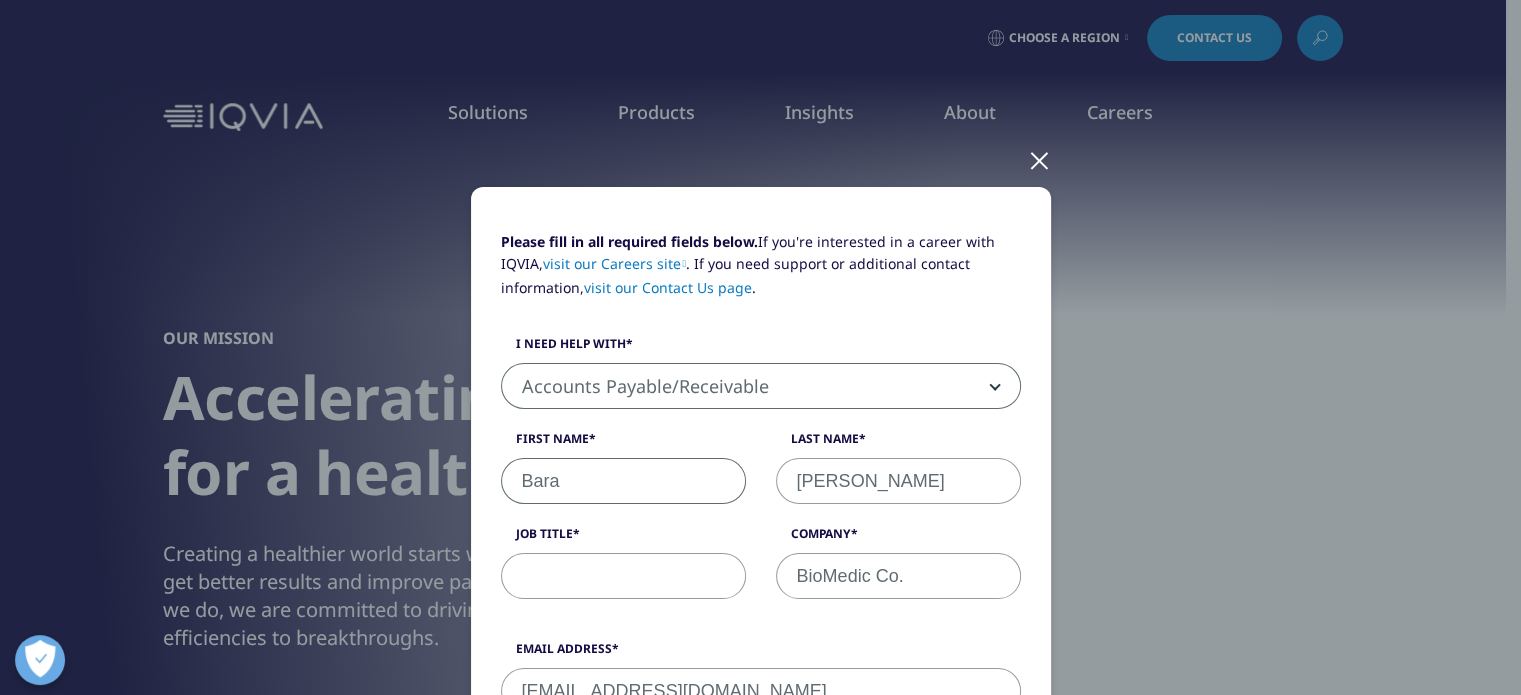 type on "0566566200" 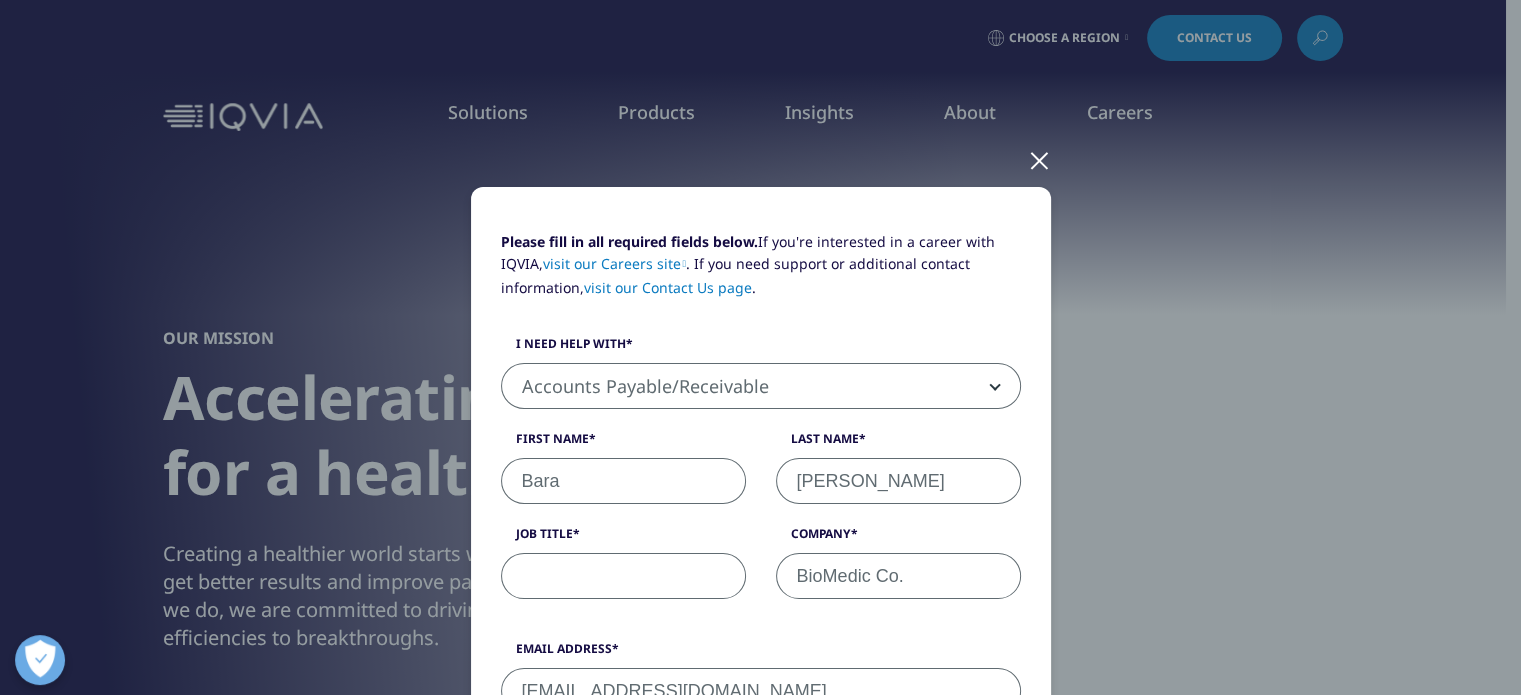 click on "Job Title" at bounding box center (623, 576) 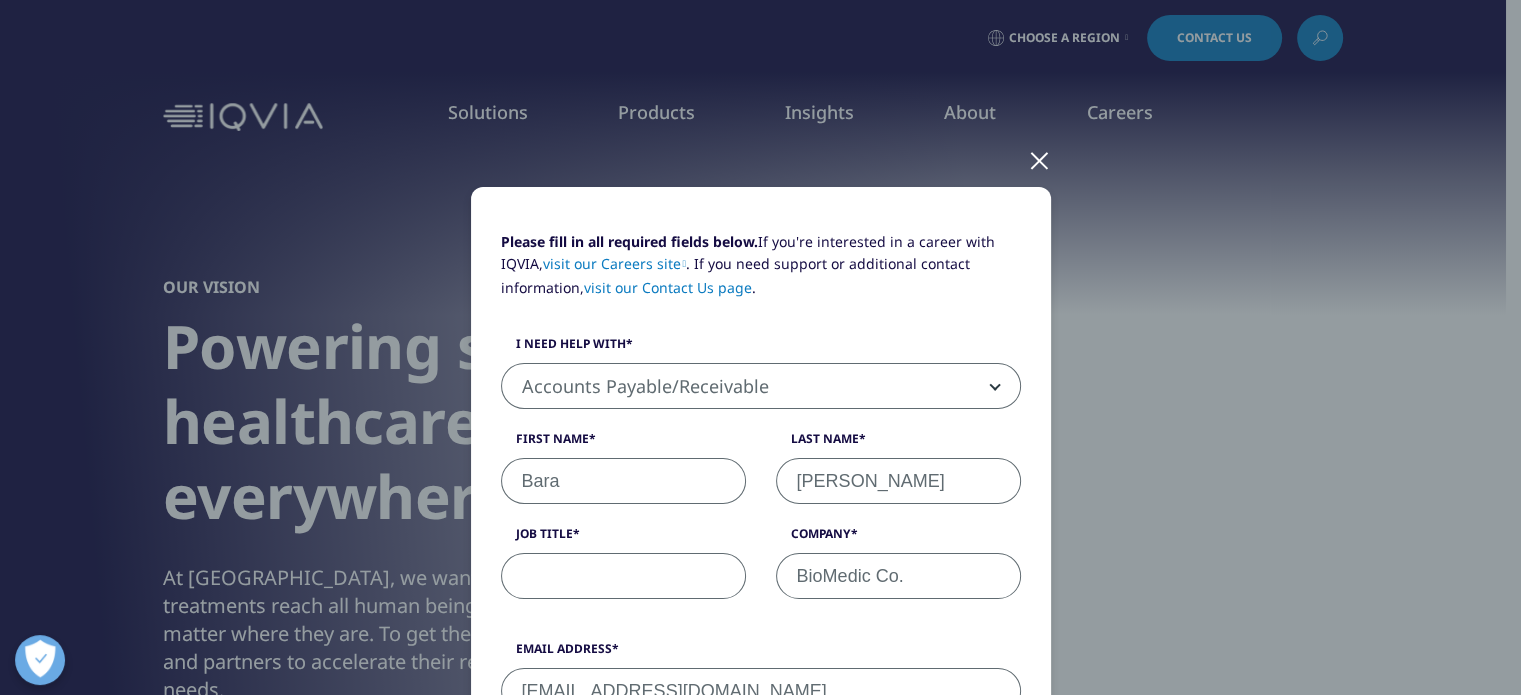 click on "Job Title" at bounding box center (623, 576) 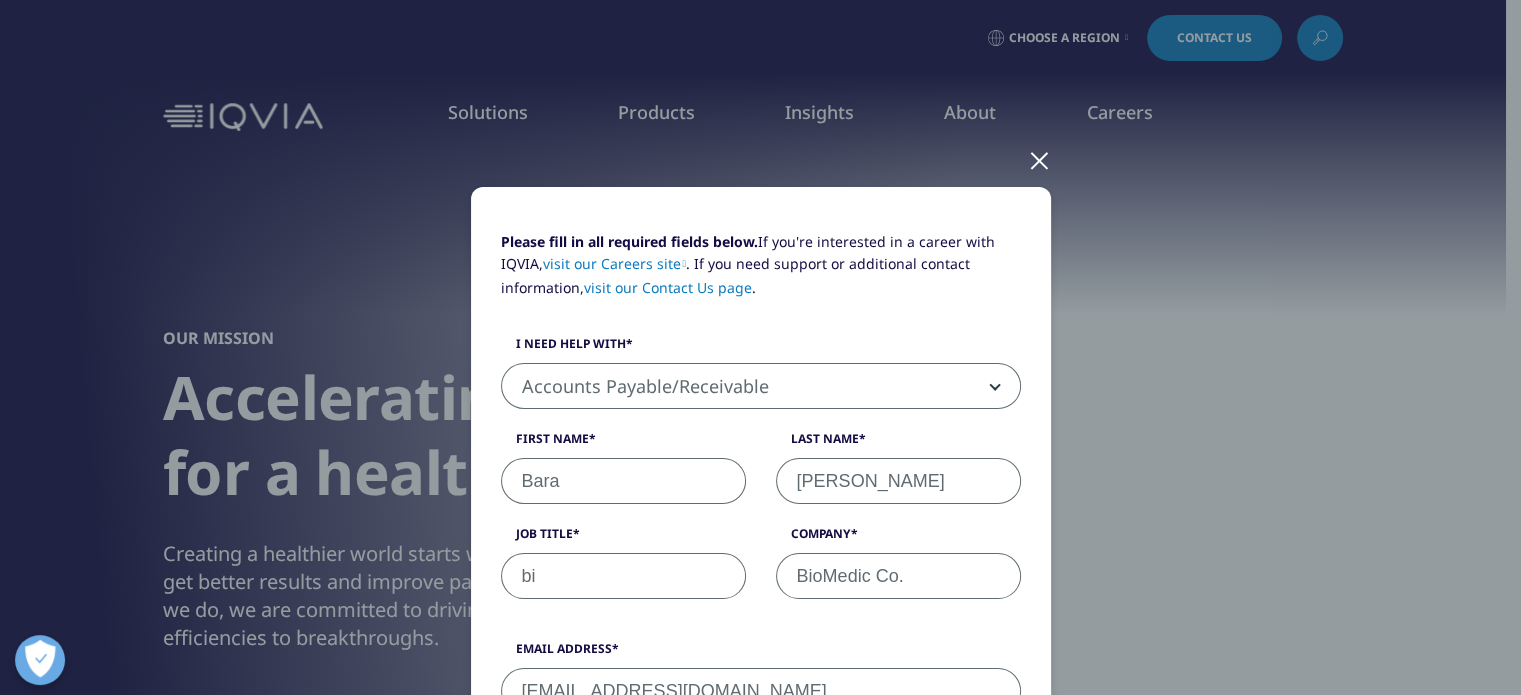 type on "b" 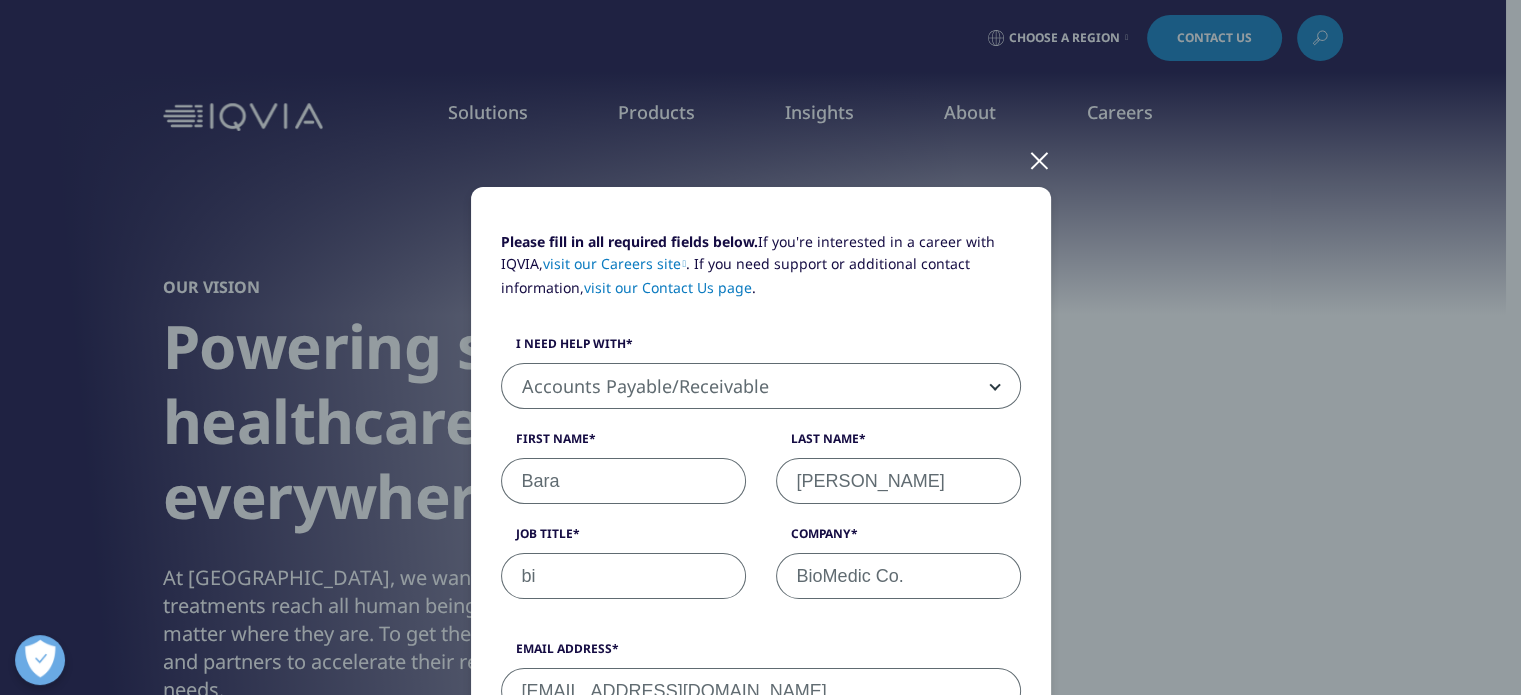 type on "b" 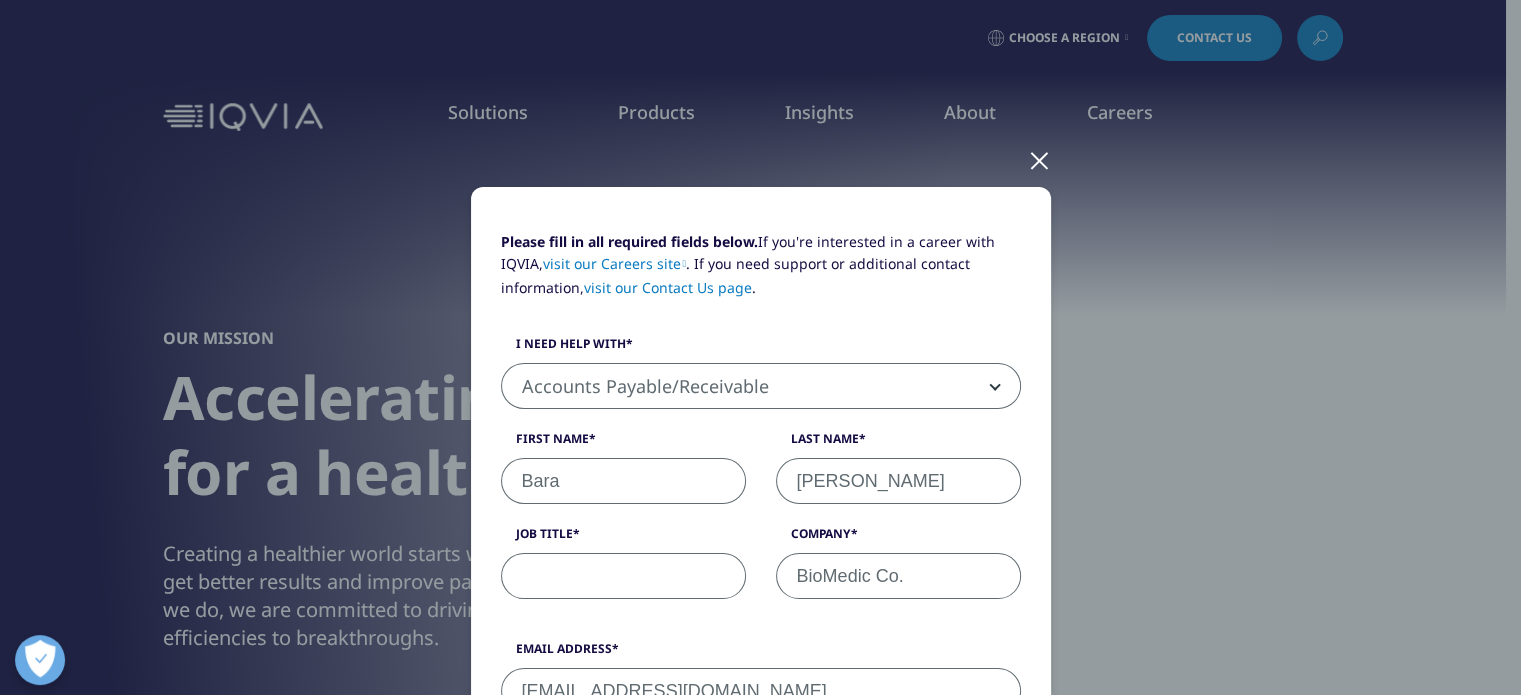 type on "B" 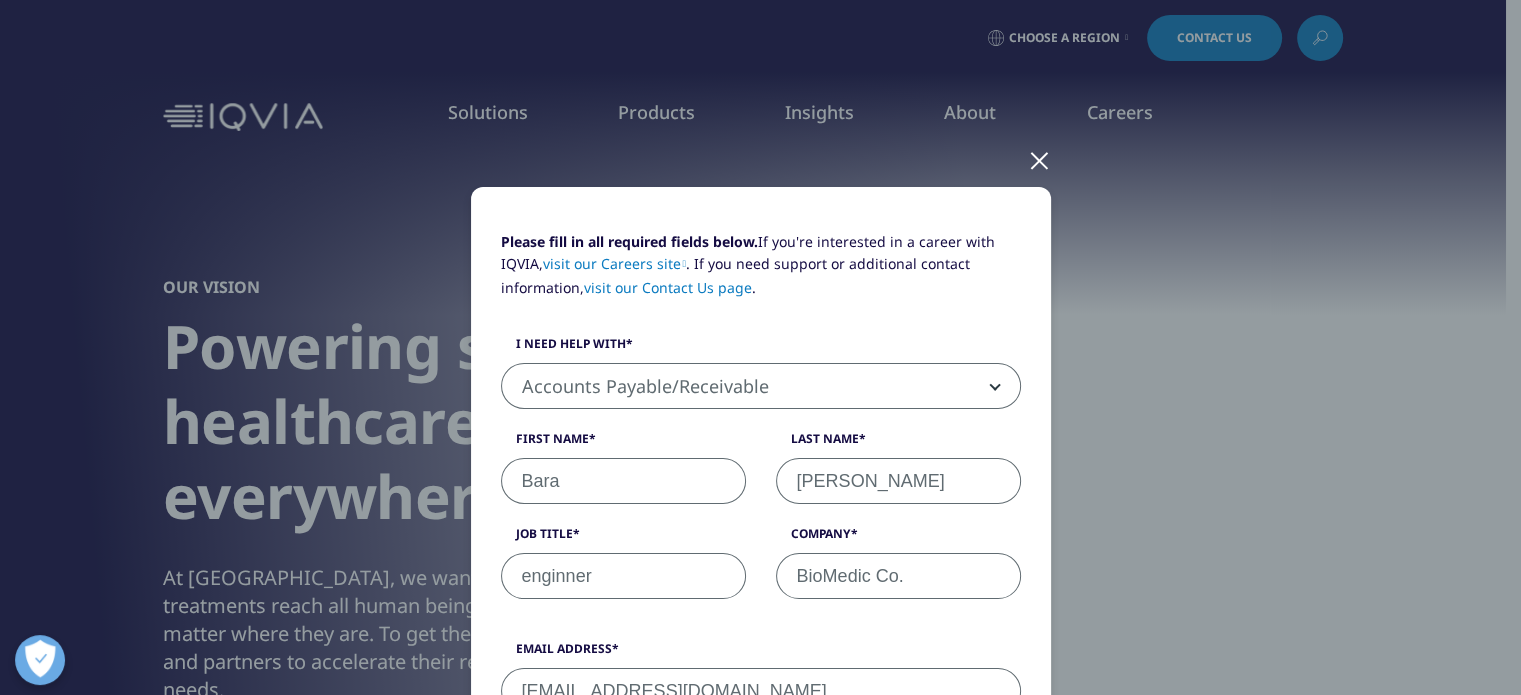 type on "enginner" 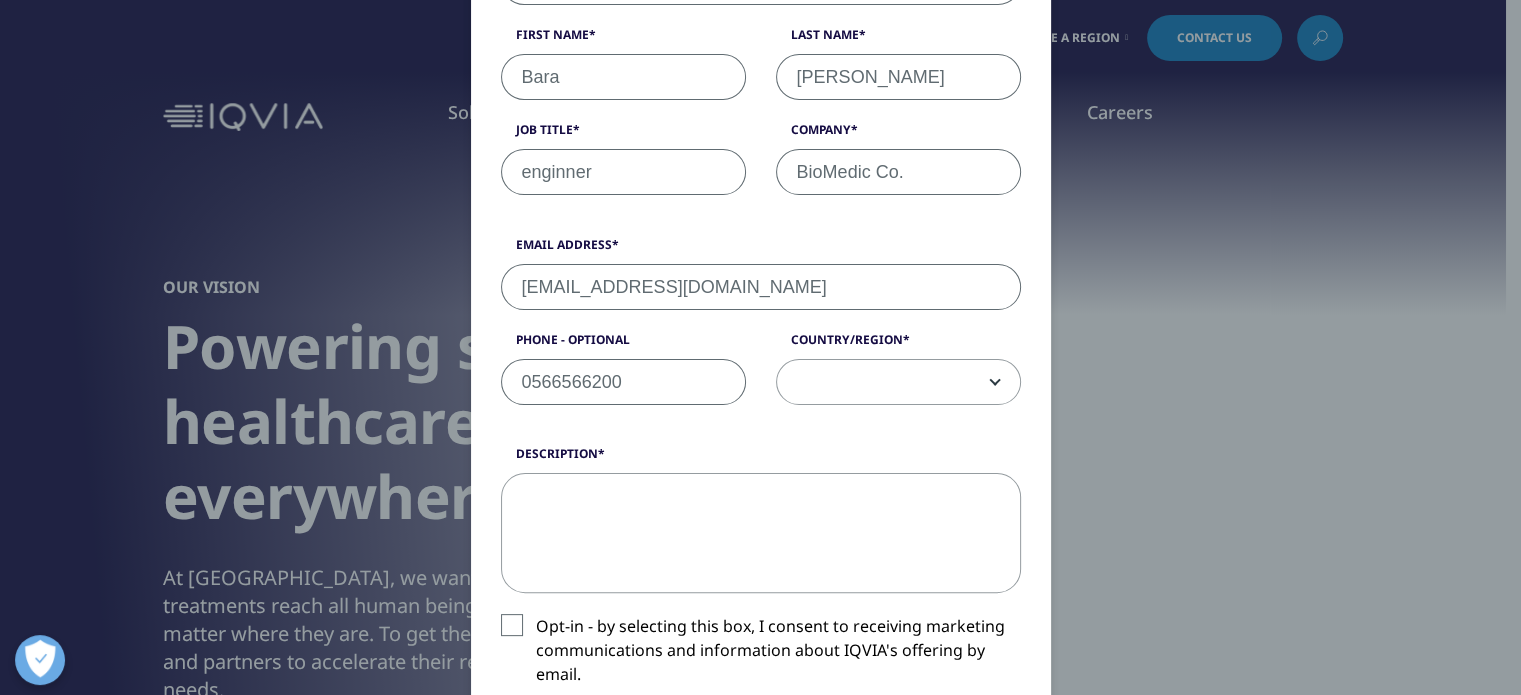 scroll, scrollTop: 431, scrollLeft: 0, axis: vertical 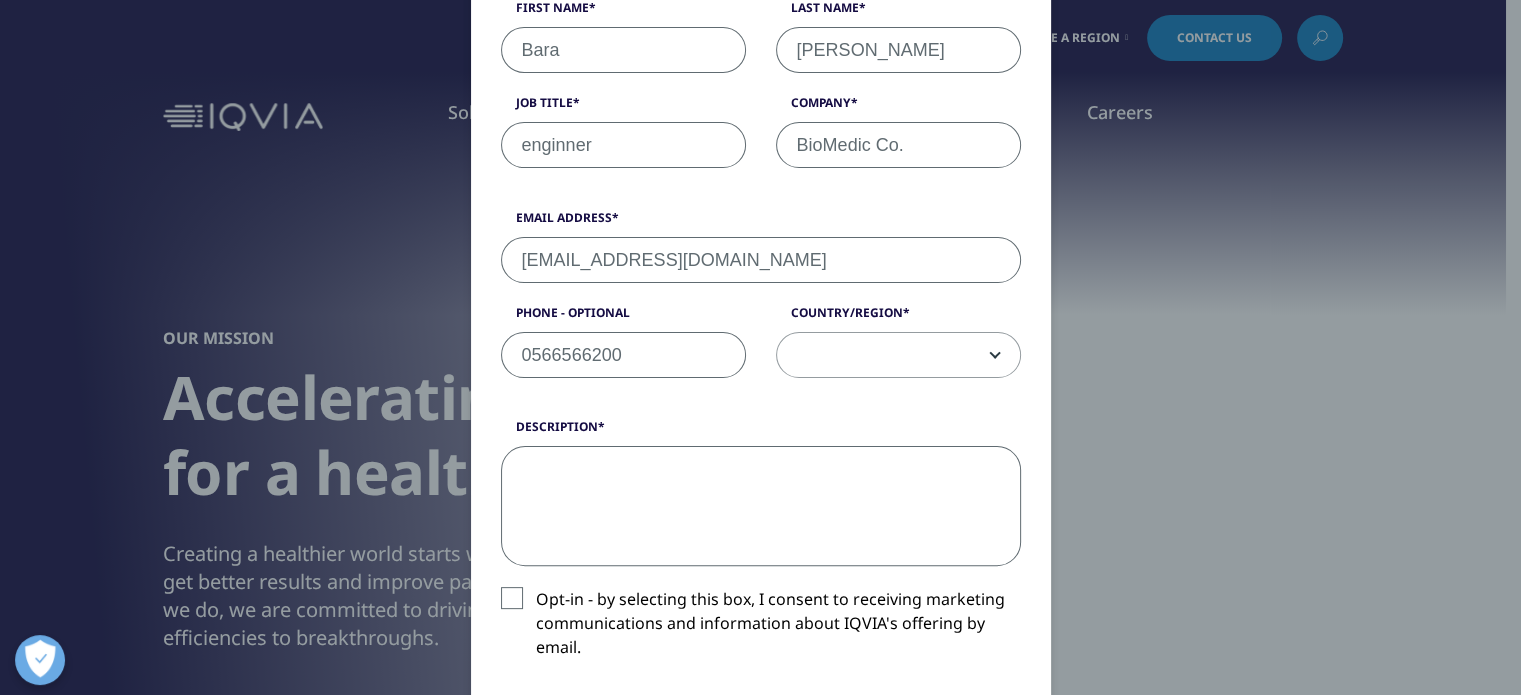 click on "Description" at bounding box center (761, 506) 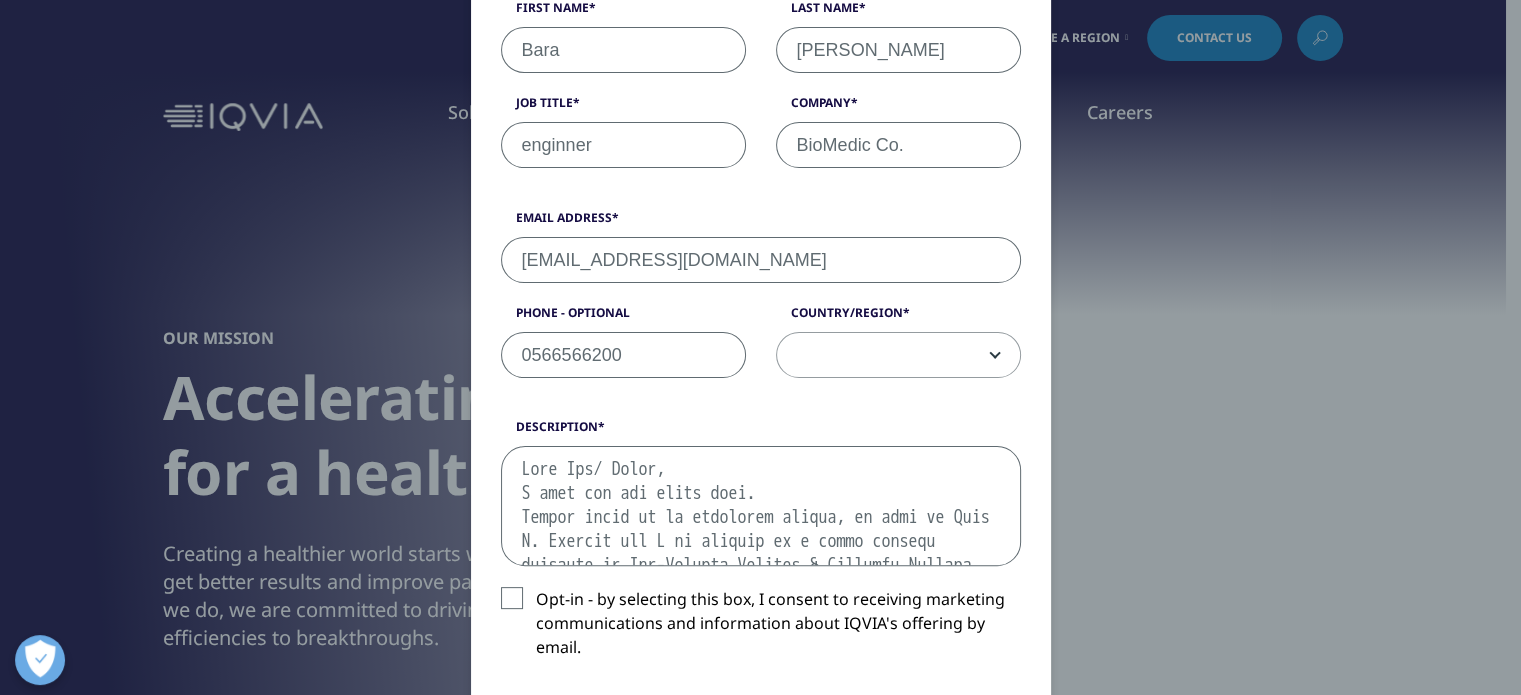 scroll, scrollTop: 1378, scrollLeft: 0, axis: vertical 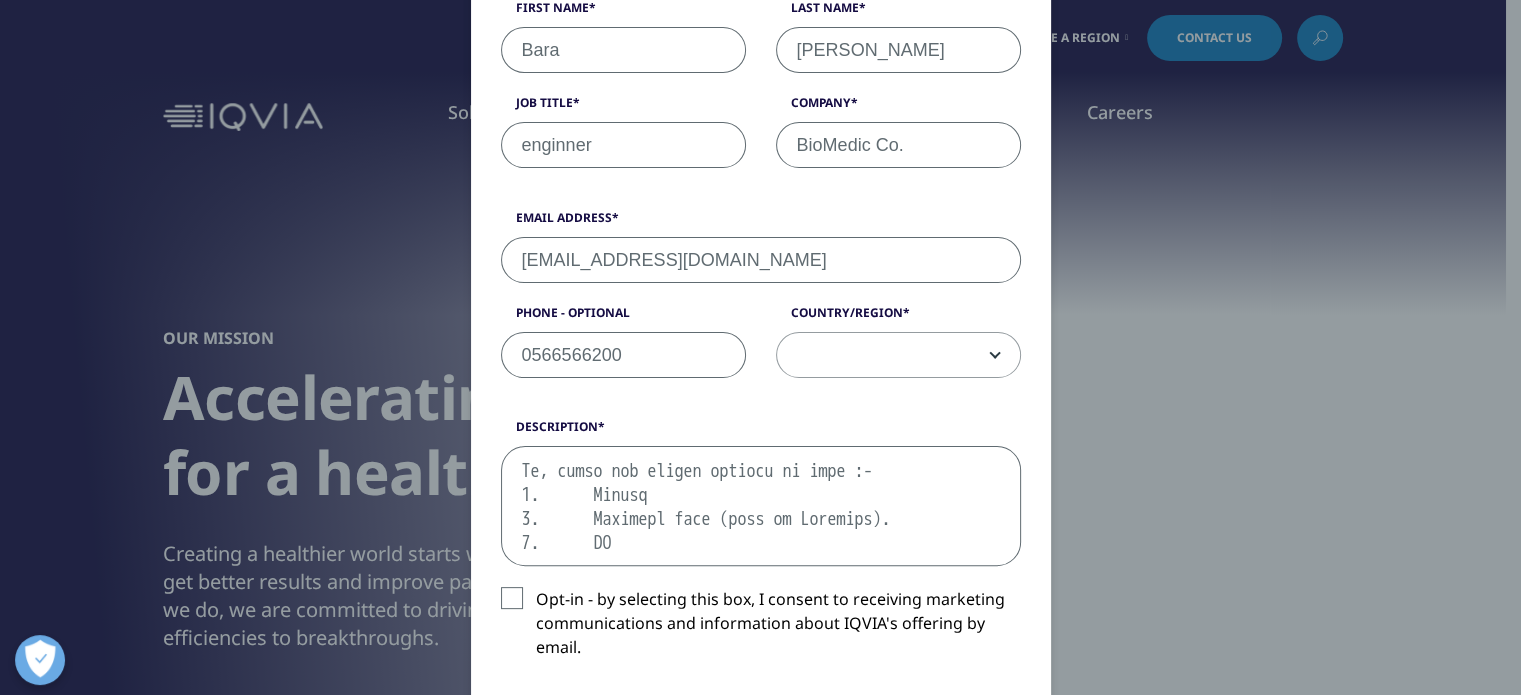 type on "Dear Sir/ Madam,
I hope you are doing well.
Please allow me to introduce myself, my name is Bara F. Dahdouh and I am working as a sales service engineer at Bio-Medical Systems & Services Company (BioMedic Co.).
The team of BioMedic Co. has made a commitment to deliver the highest quality of medical & laboratory systems & consumables. Informed by current technologies, budget schedule, and client priorities, we strive for perfection in service and product.
We target the governmental and private sectors. At BioMedic co., you are assured of quality products and service that are provided with the highest standard of technical support.
BioMedic Co. is a specialized company acting in the field of supplying medical & laboratory systems, consumables with focusing of high-quality services.
BioMedic Co. is set up in Palestine fully dedicated to the medical sector. Its prime objective is to play a substantial role in advancement and modernizing the Palestinian health sector in both the West Bank and the Gaza ..." 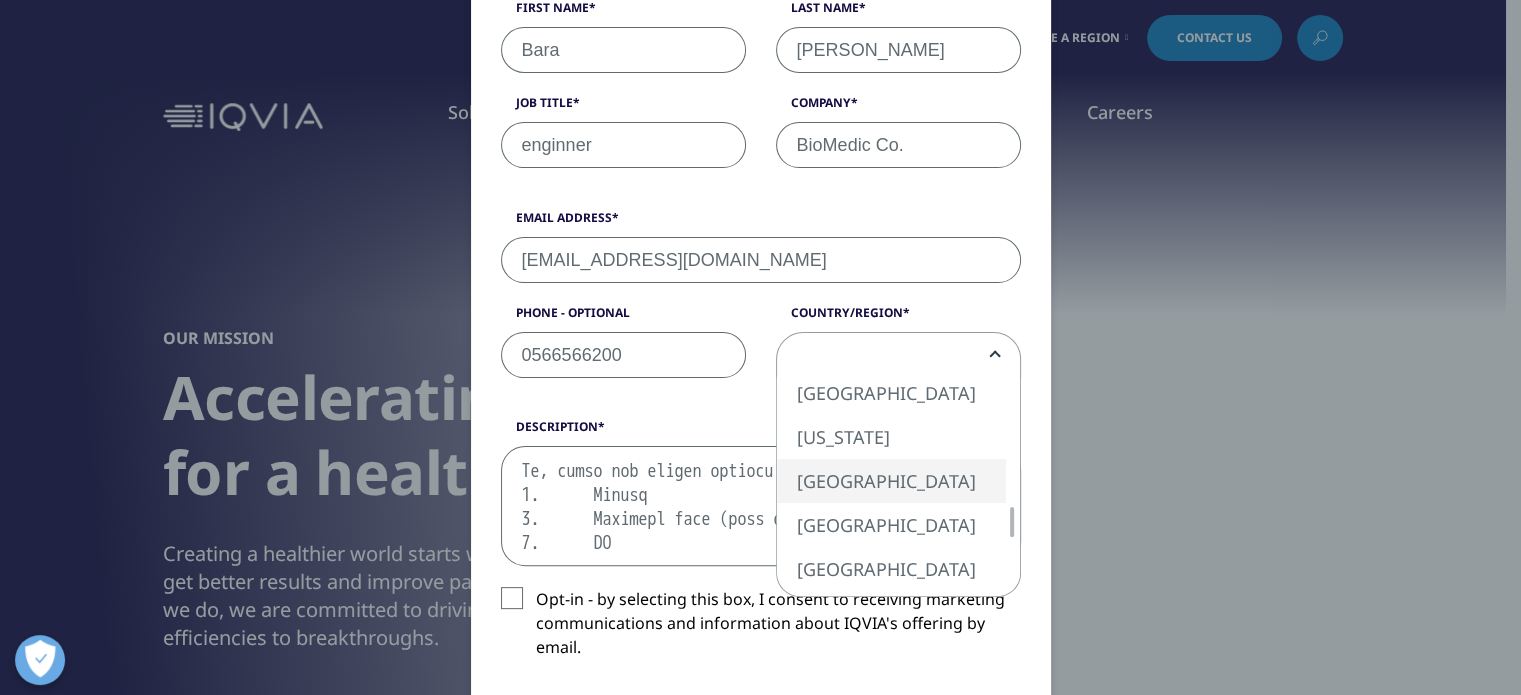 select on "Palestinian Territory" 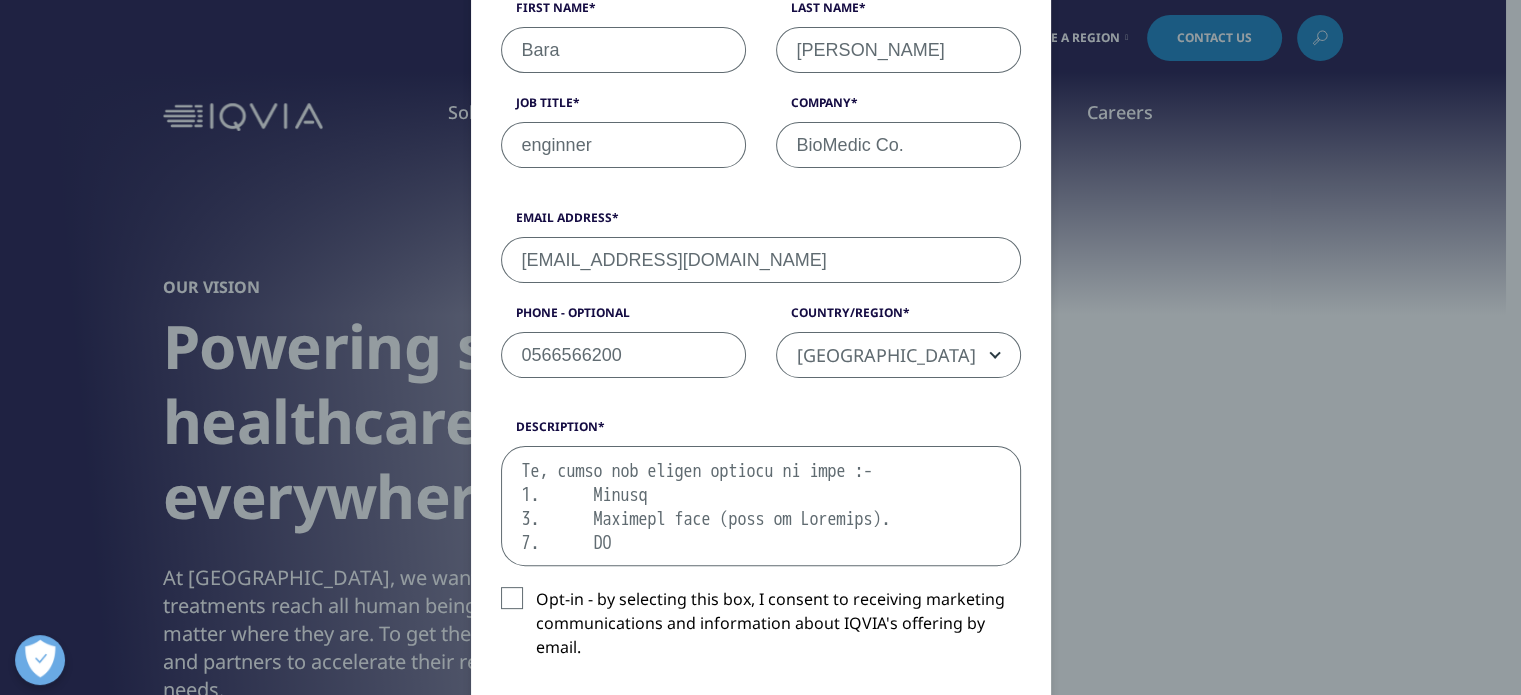 click on "Opt-in - by selecting this box, I consent to receiving marketing communications and information about IQVIA's offering by email." at bounding box center [761, 628] 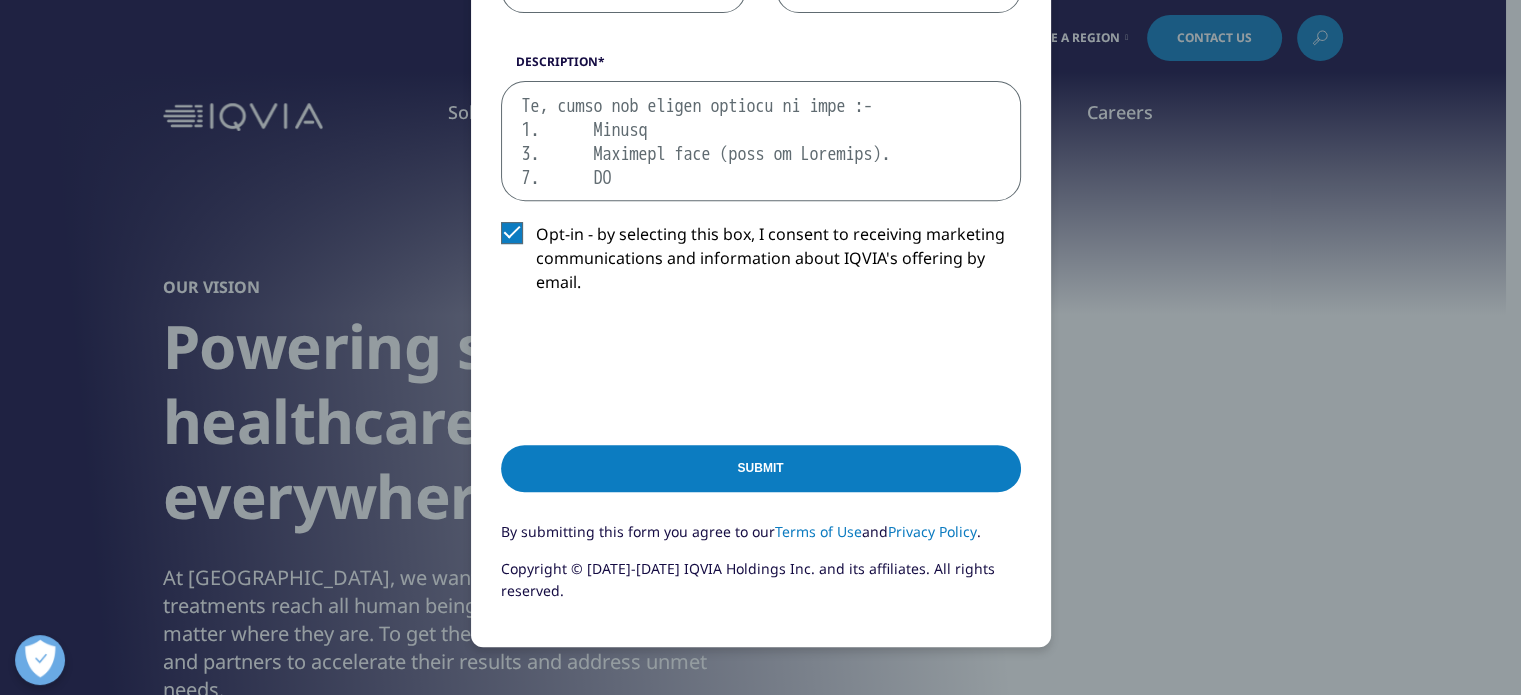 scroll, scrollTop: 795, scrollLeft: 0, axis: vertical 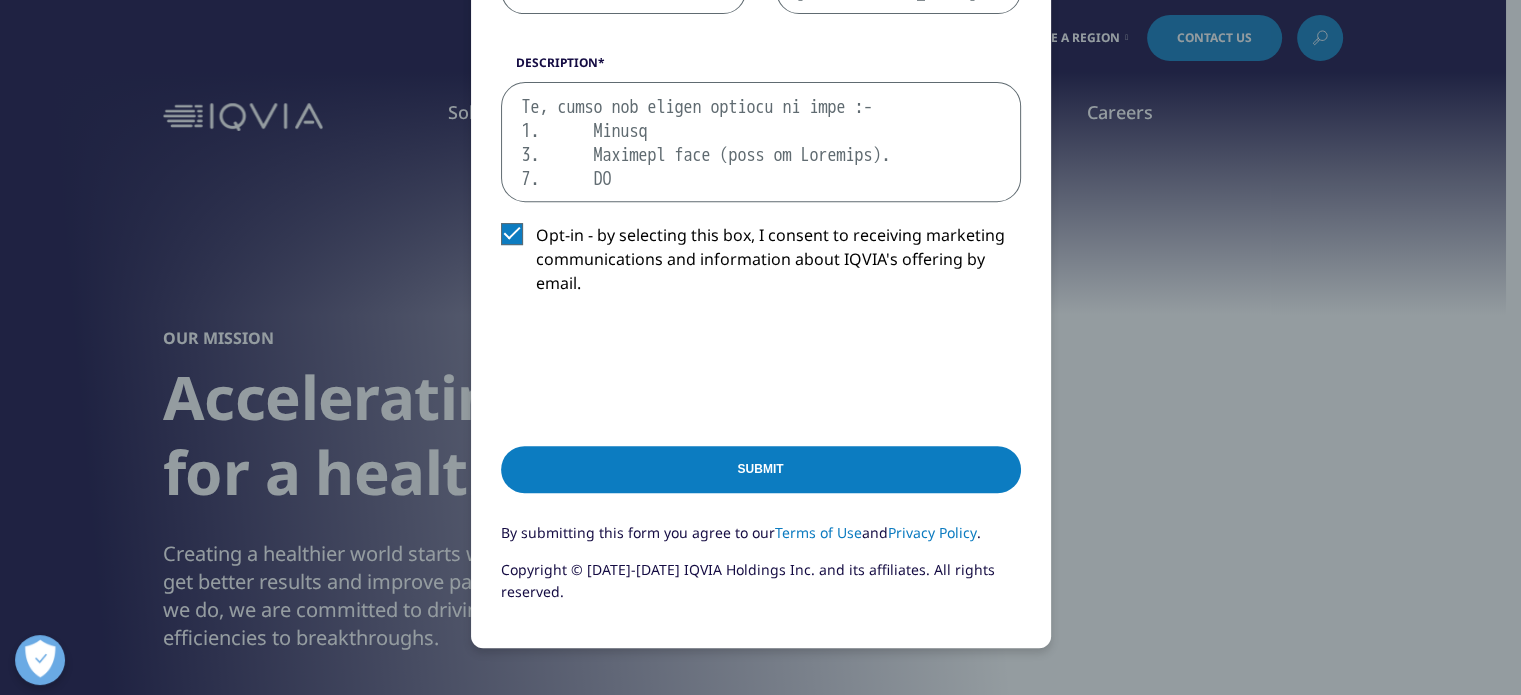 click on "Submit" at bounding box center [761, 469] 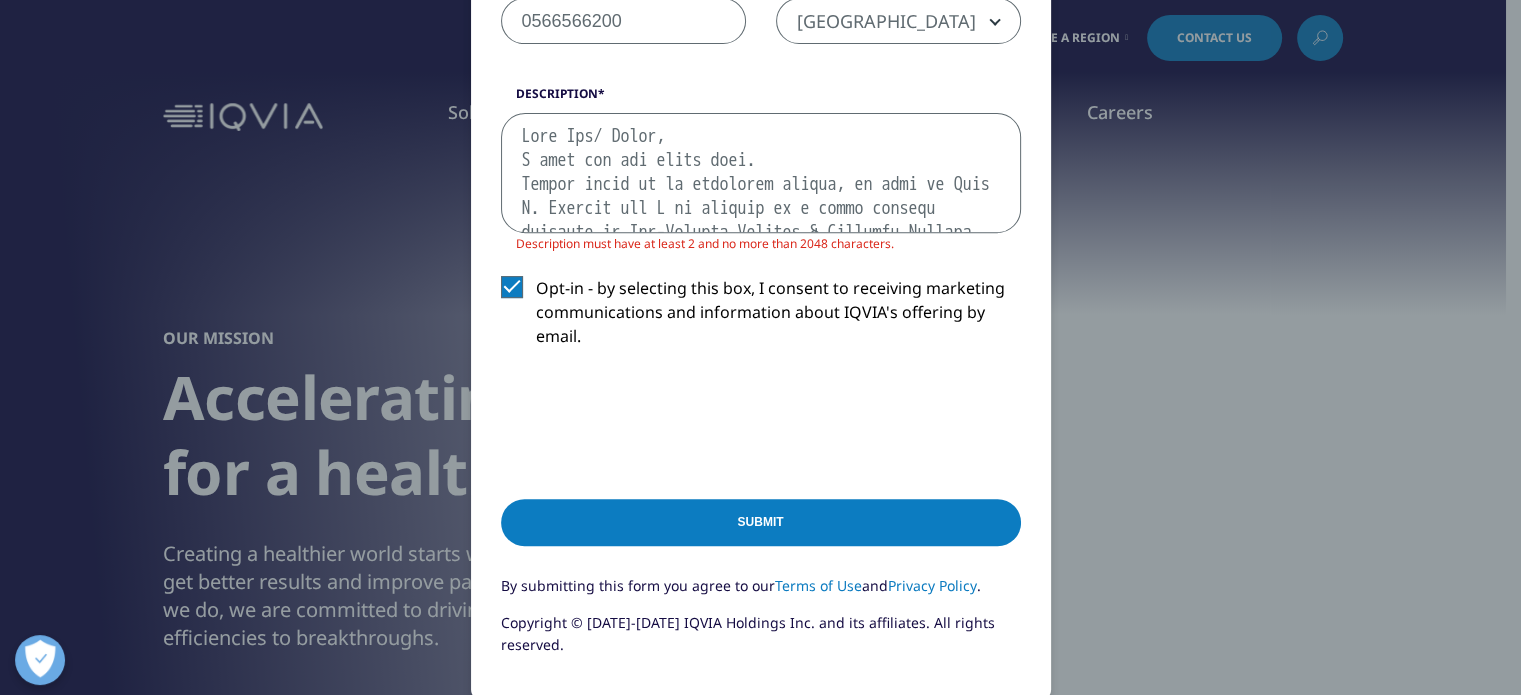 click on "Submit" at bounding box center [761, 522] 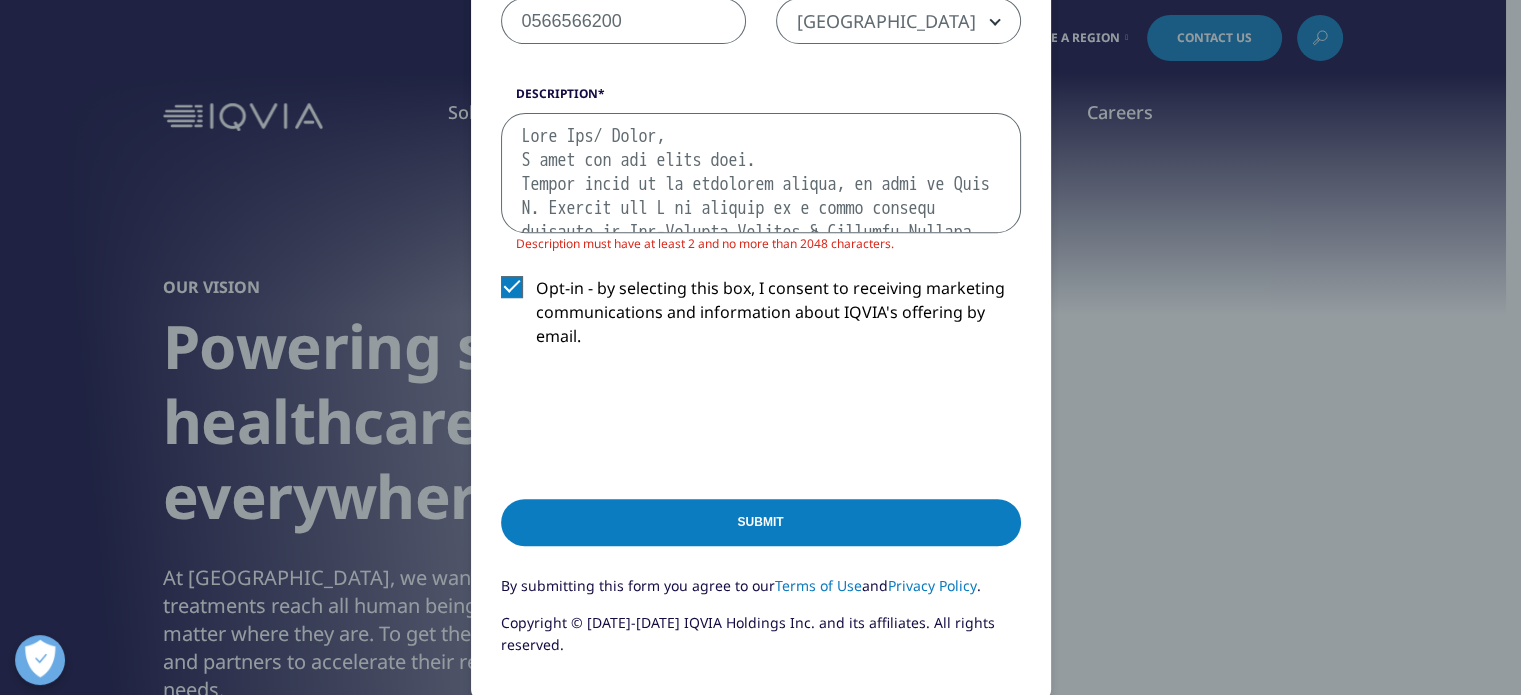 click on "Description" at bounding box center (761, 173) 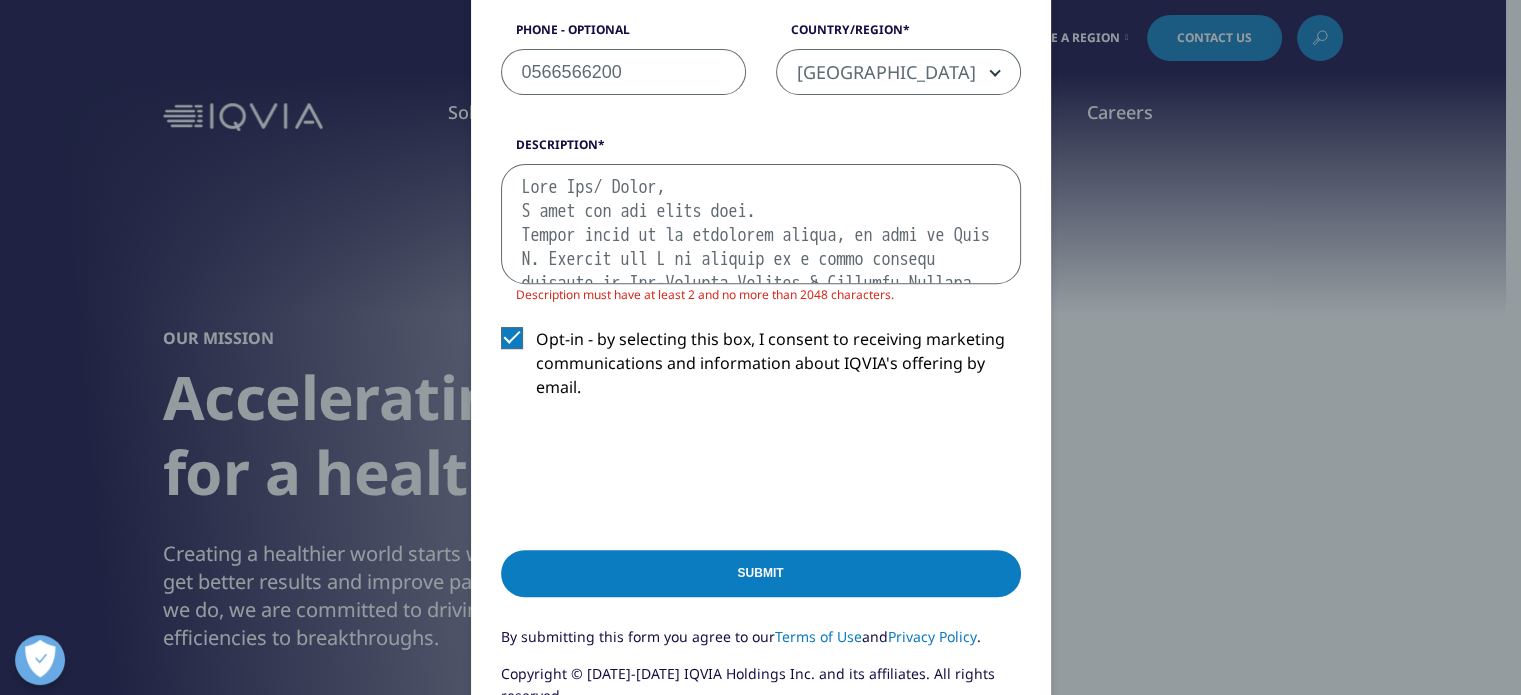 scroll, scrollTop: 743, scrollLeft: 0, axis: vertical 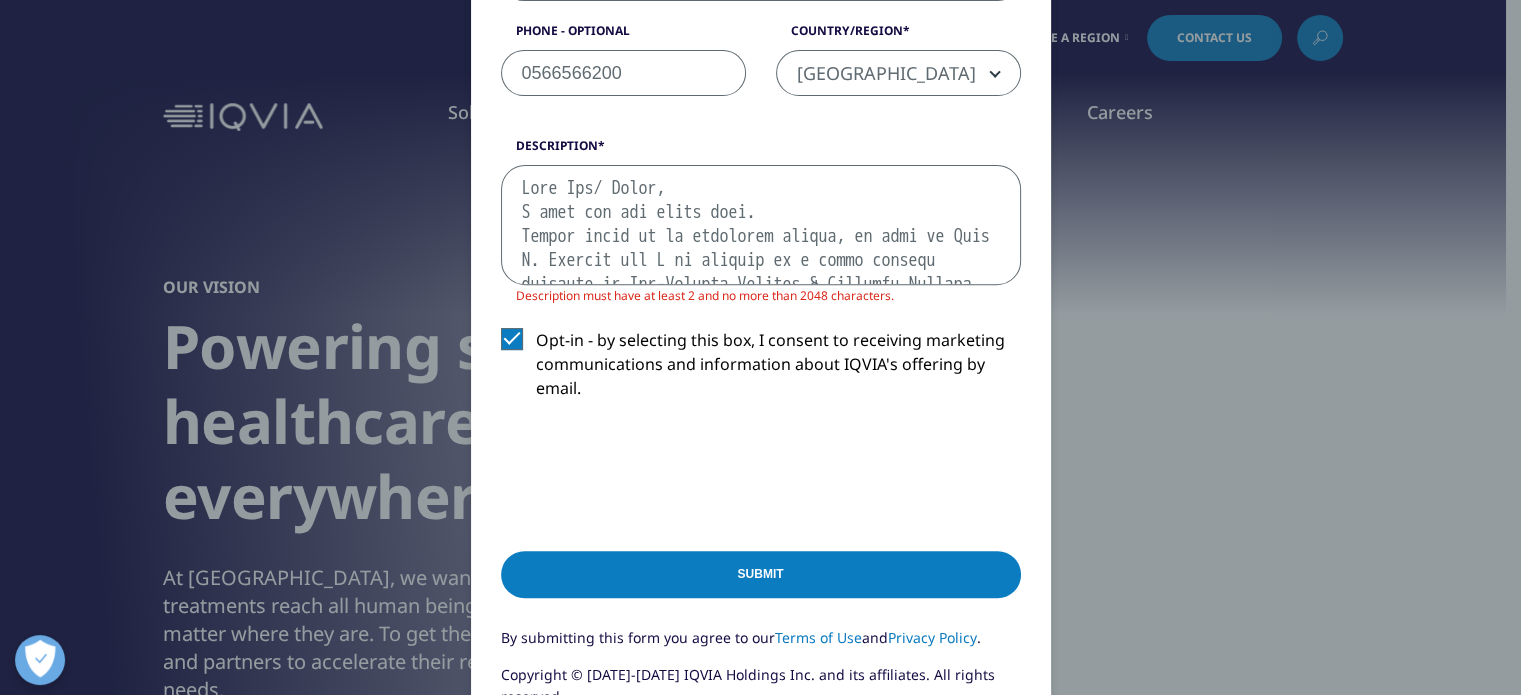 drag, startPoint x: 907, startPoint y: 255, endPoint x: 895, endPoint y: 391, distance: 136.52838 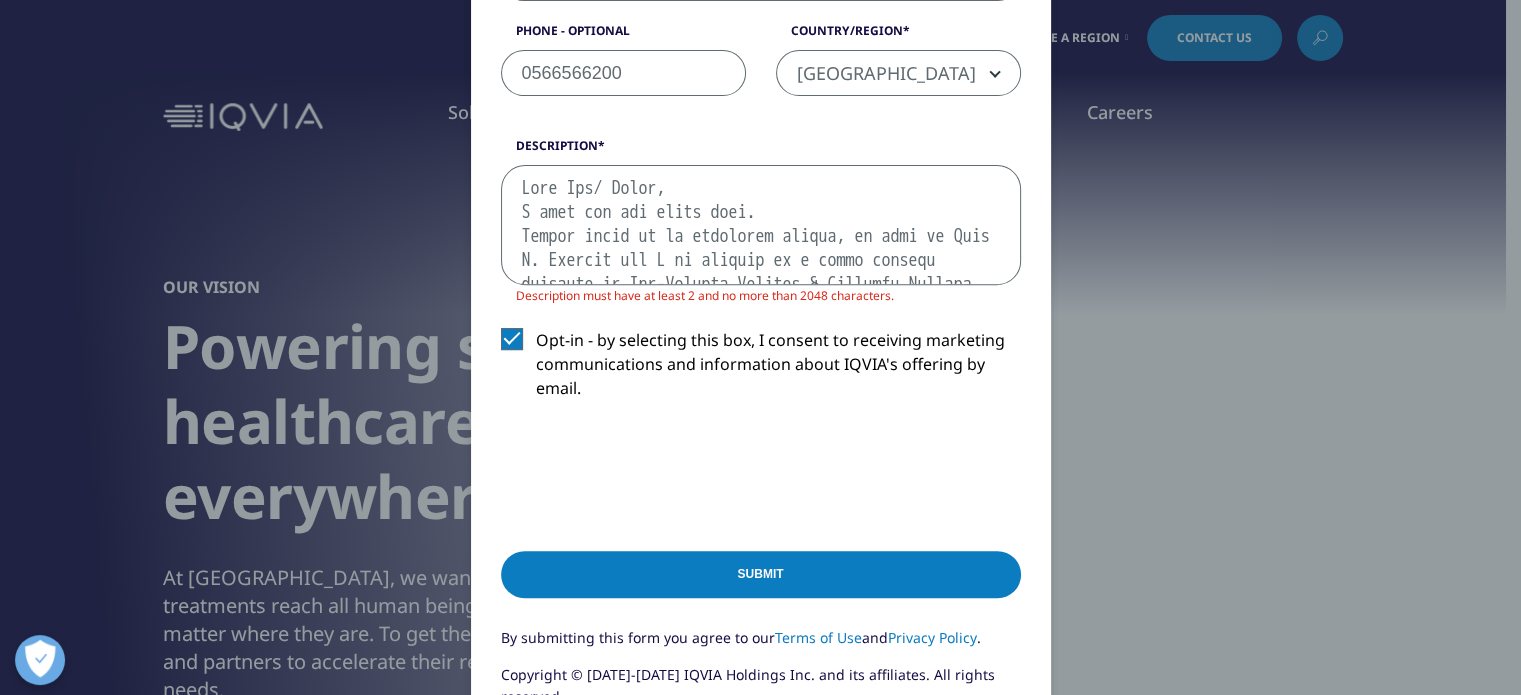 click on "Description
Description must have at least 2 and no more than 2048 characters.
Opt-in - by selecting this box, I consent to receiving marketing communications and information about IQVIA's offering by email." at bounding box center [761, 284] 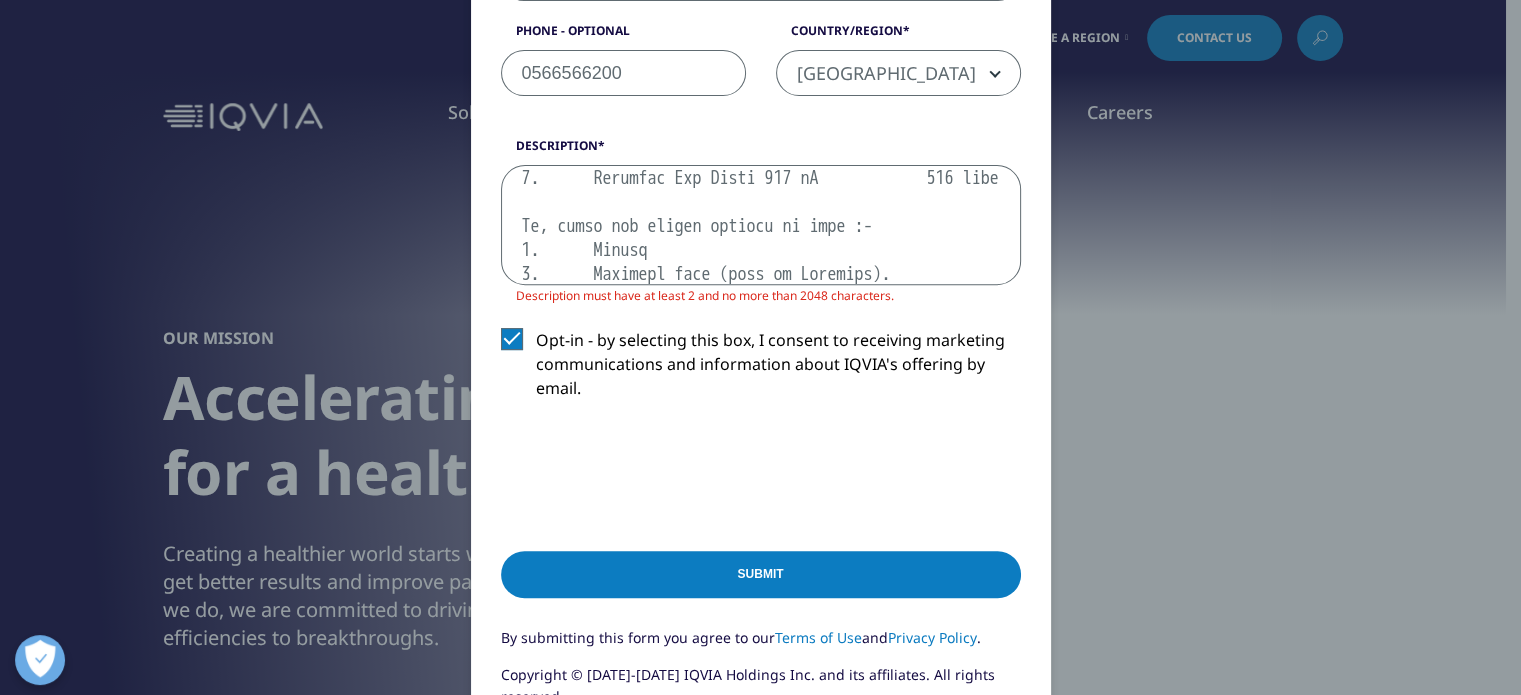 scroll, scrollTop: 1378, scrollLeft: 0, axis: vertical 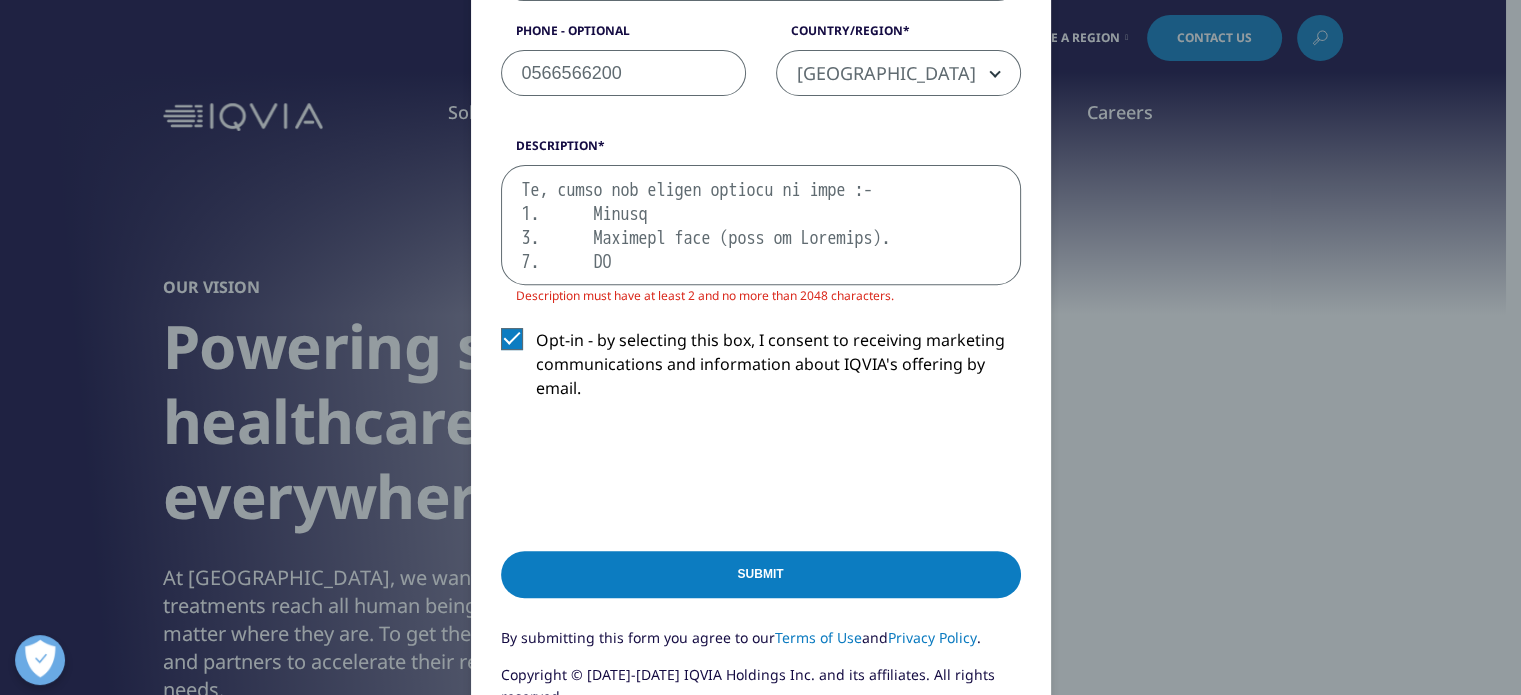 drag, startPoint x: 637, startPoint y: 268, endPoint x: 510, endPoint y: 207, distance: 140.89003 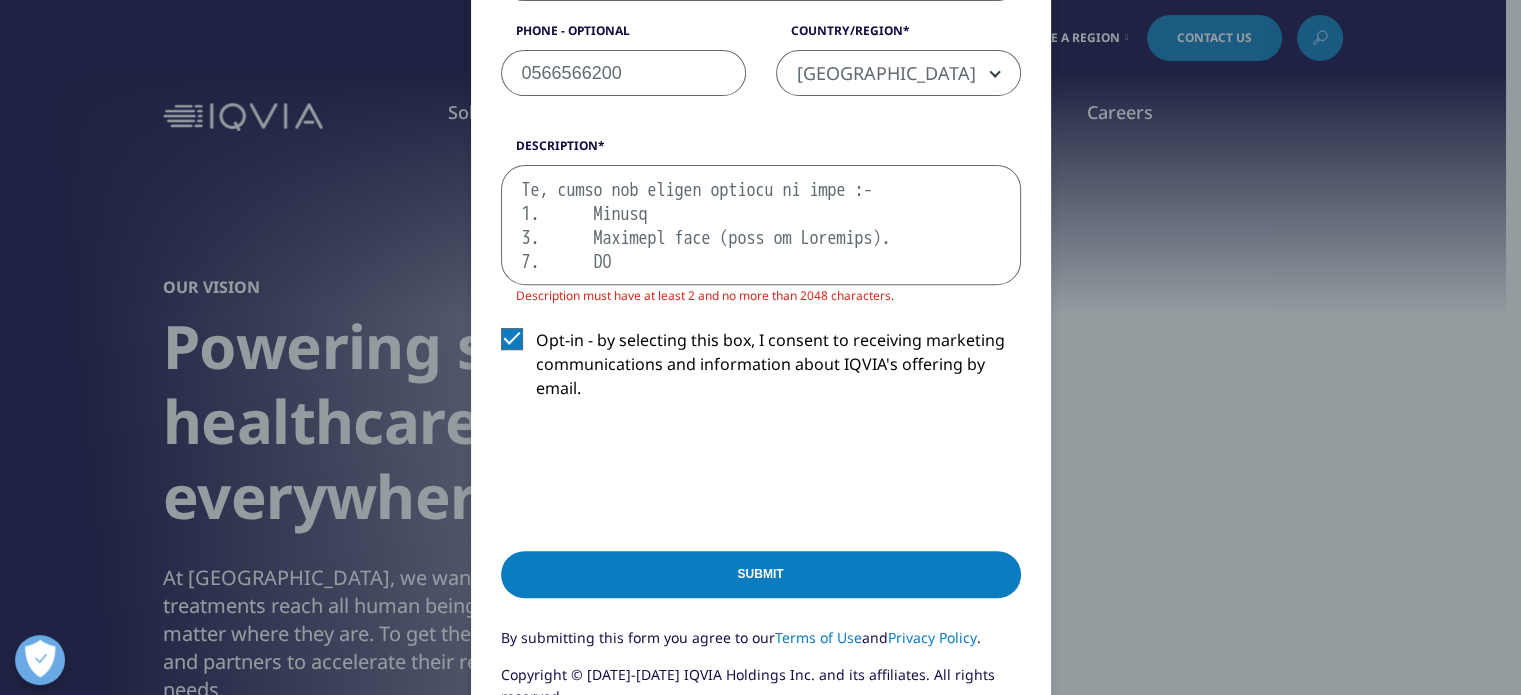 click on "Description" at bounding box center [761, 225] 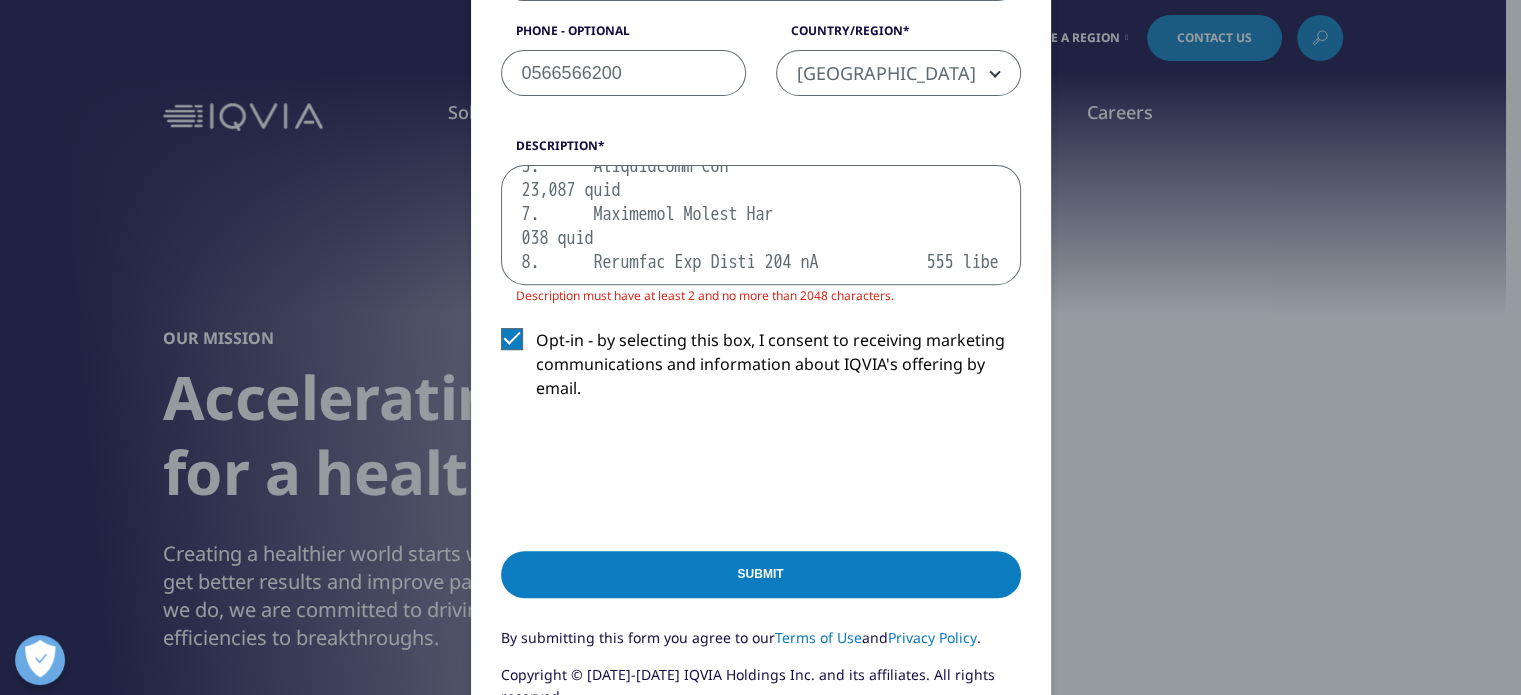 scroll, scrollTop: 1306, scrollLeft: 0, axis: vertical 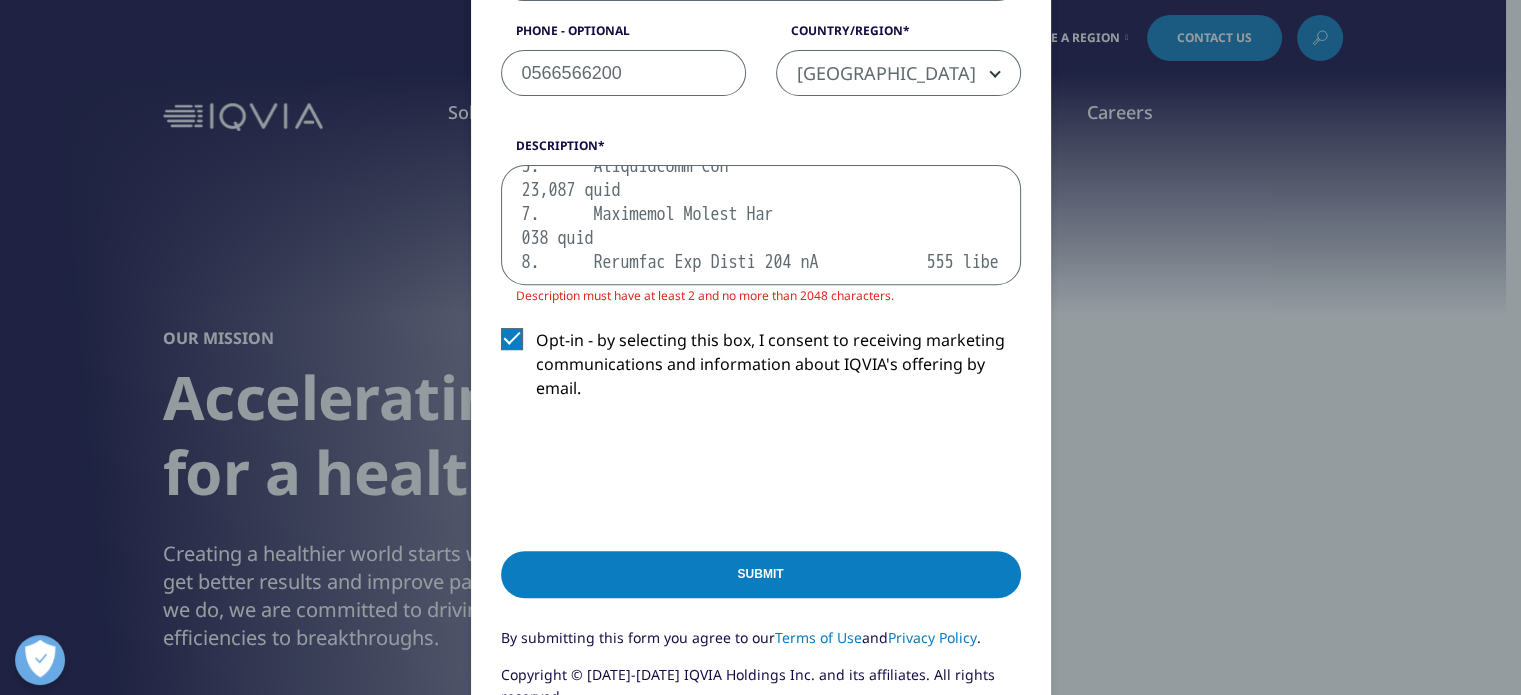 type on "Dear Sir/ Madam,
I hope you are doing well.
Please allow me to introduce myself, my name is Bara F. Dahdouh and I am working as a sales service engineer at Bio-Medical Systems & Services Company (BioMedic Co.).
The team of BioMedic Co. has made a commitment to deliver the highest quality of medical & laboratory systems & consumables. Informed by current technologies, budget schedule, and client priorities, we strive for perfection in service and product.
We target the governmental and private sectors. At BioMedic co., you are assured of quality products and service that are provided with the highest standard of technical support.
BioMedic Co. is a specialized company acting in the field of supplying medical & laboratory systems, consumables with focusing of high-quality services.
BioMedic Co. is set up in Palestine fully dedicated to the medical sector. Its prime objective is to play a substantial role in advancement and modernizing the Palestinian health sector in both the West Bank and the Gaza ..." 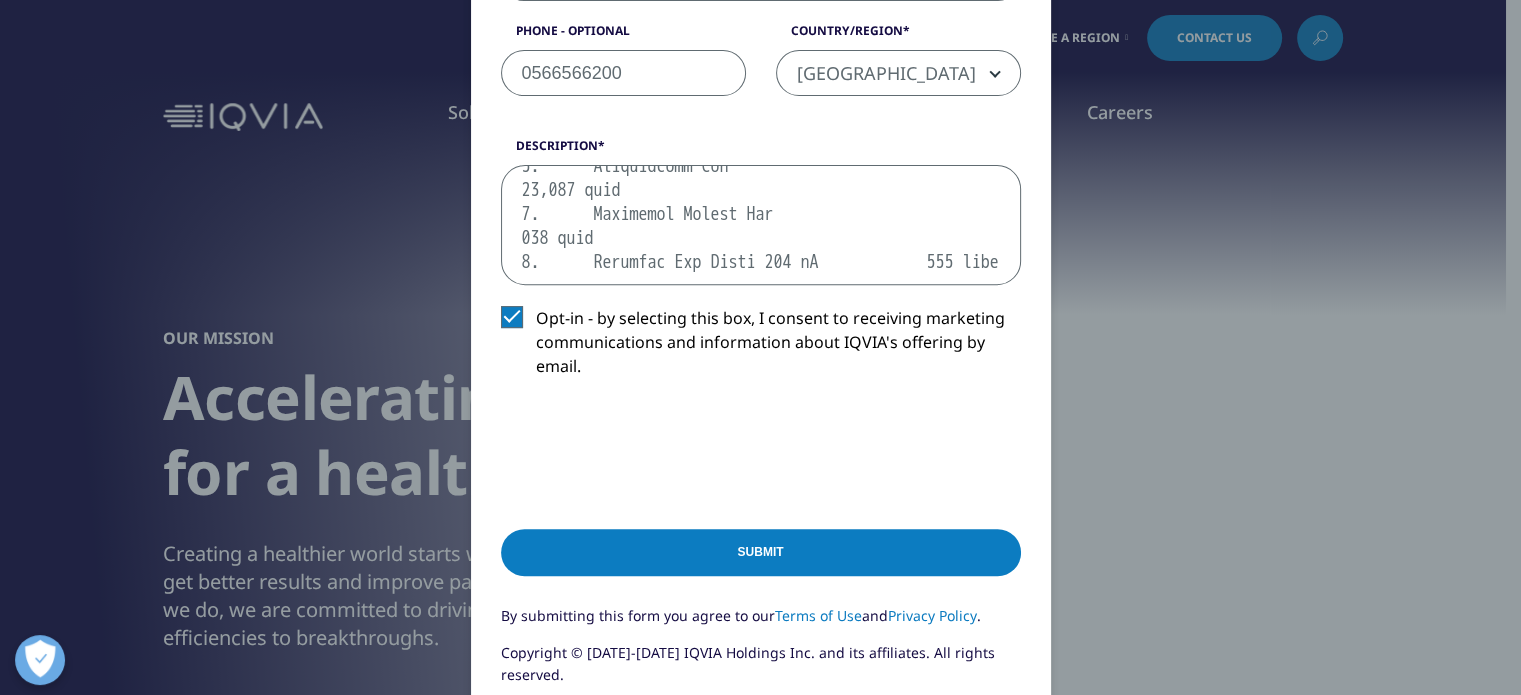 click on "Submit" at bounding box center (761, 552) 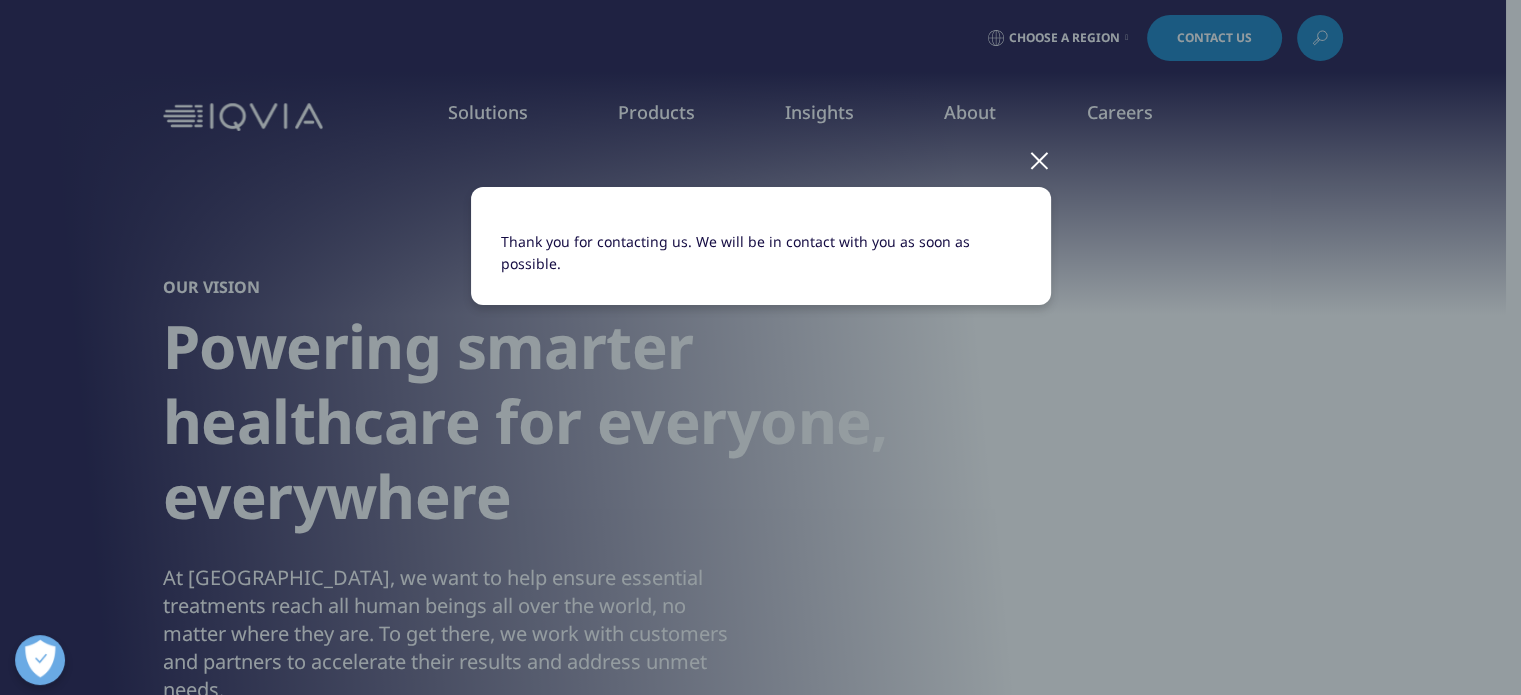 scroll, scrollTop: 0, scrollLeft: 0, axis: both 